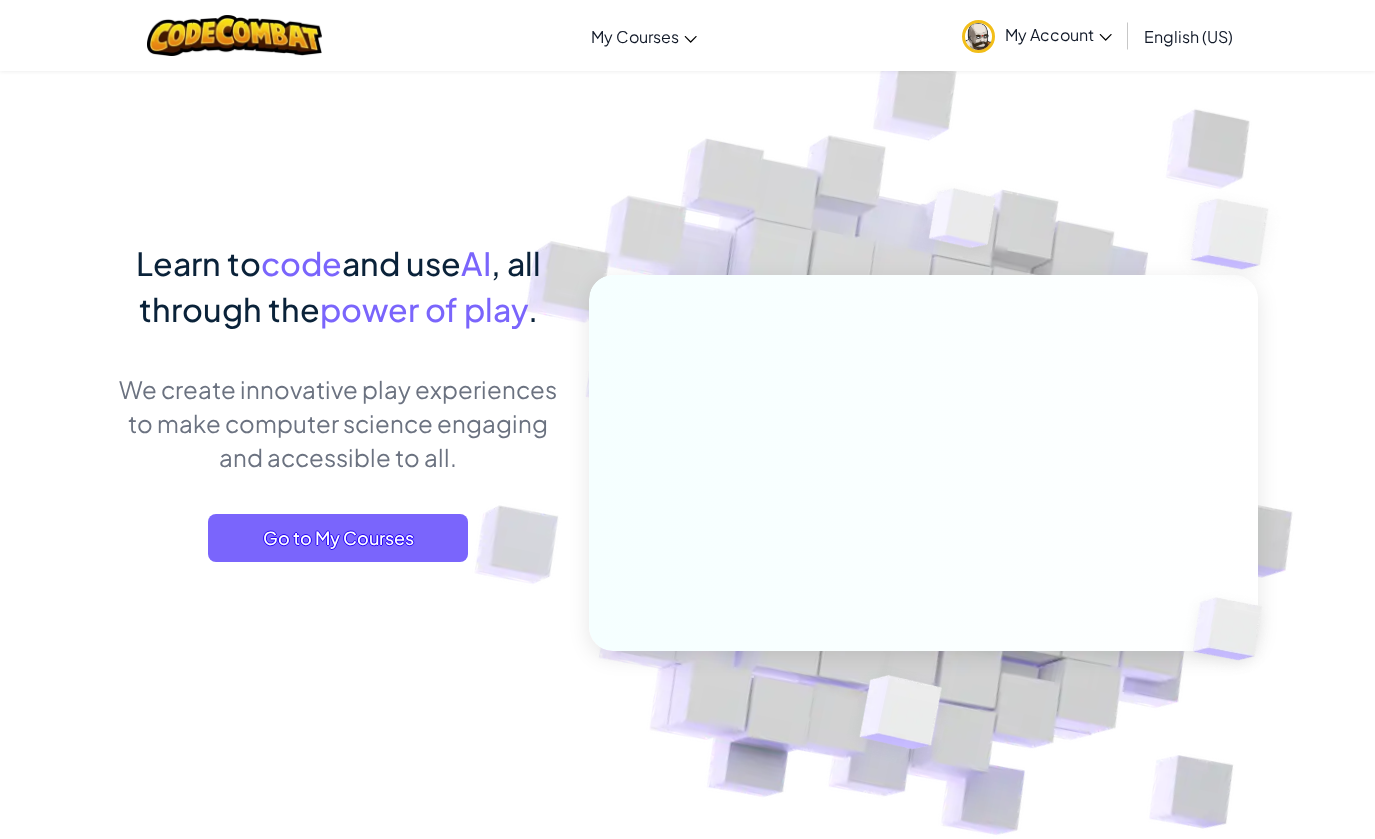 scroll, scrollTop: 0, scrollLeft: 0, axis: both 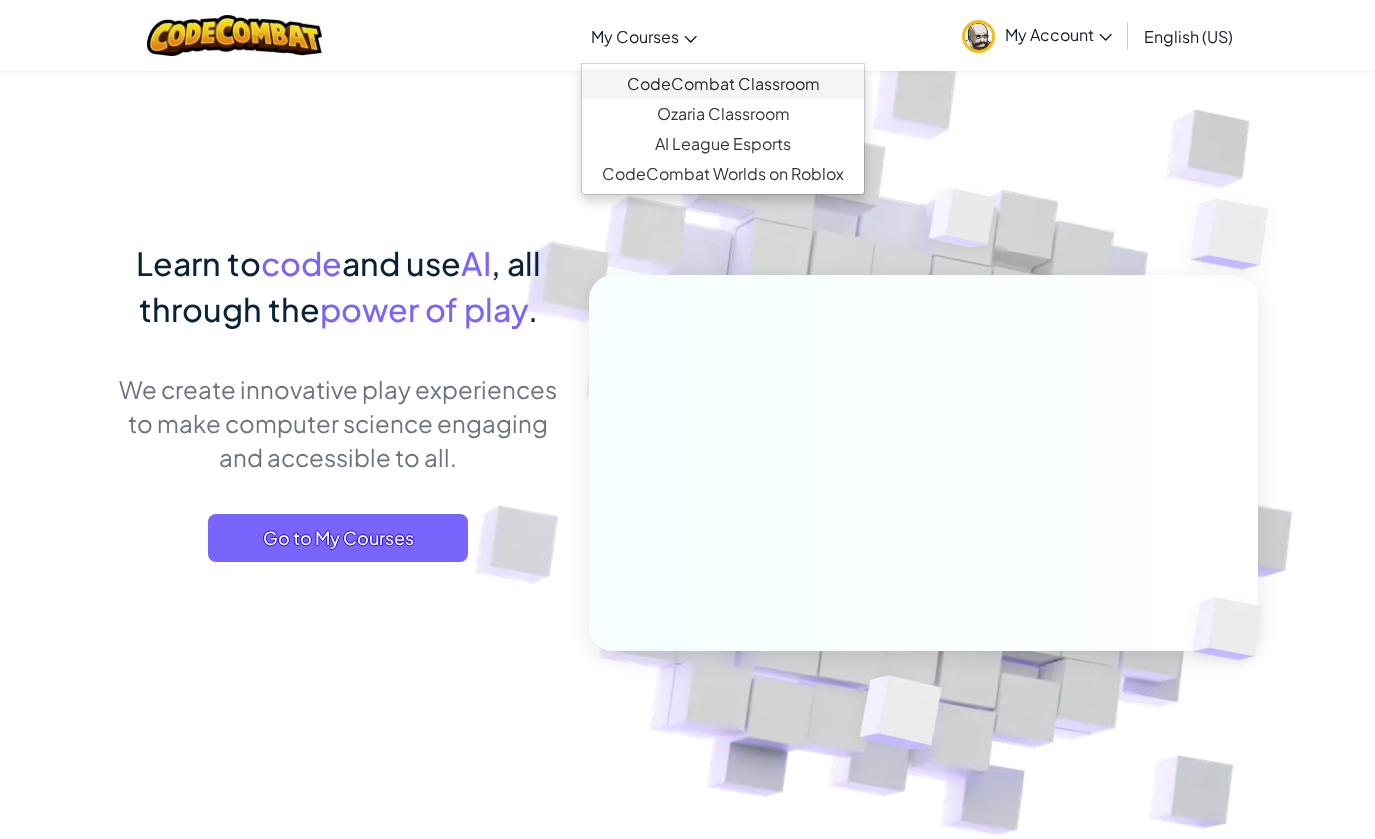 click on "CodeCombat Classroom" at bounding box center (723, 84) 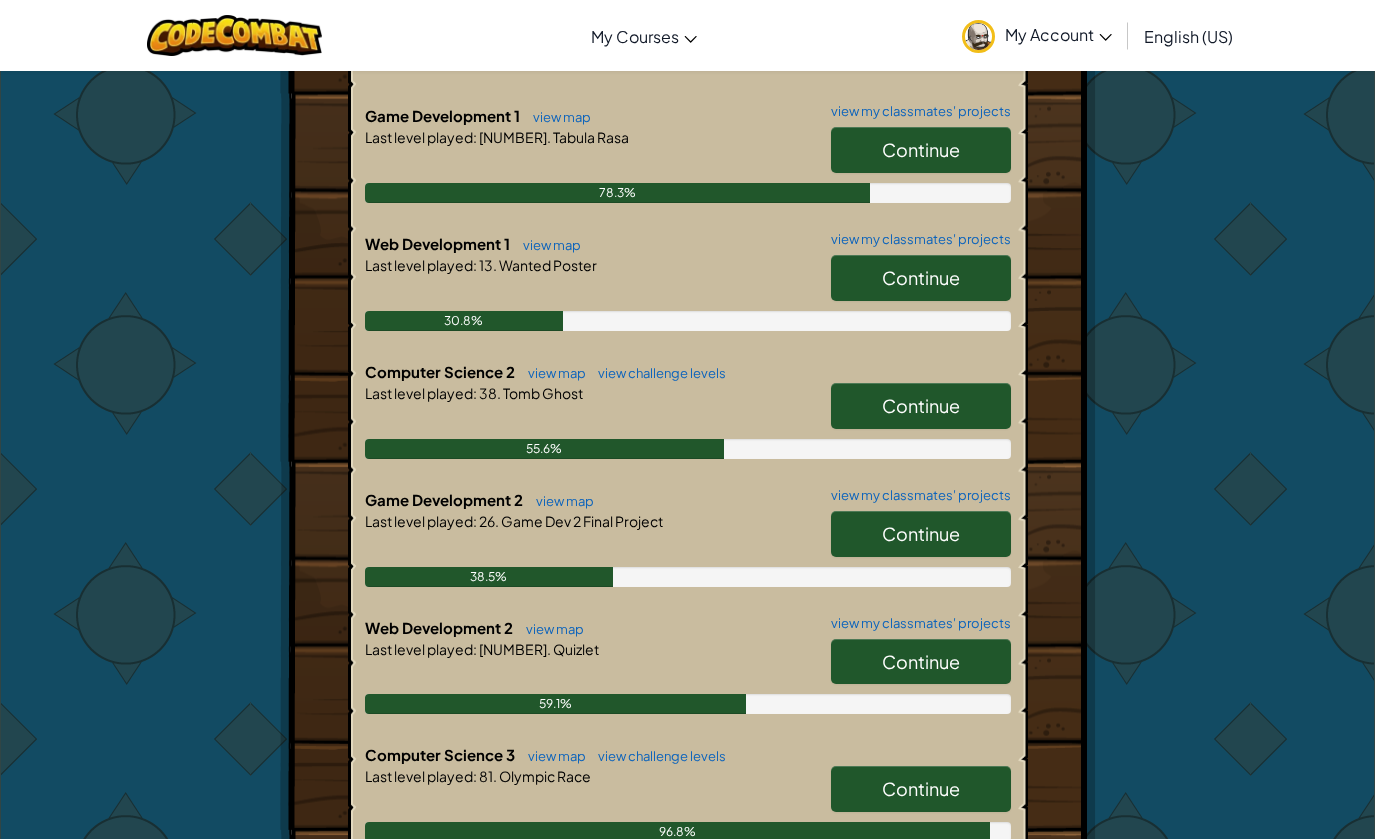 scroll, scrollTop: 1451, scrollLeft: 0, axis: vertical 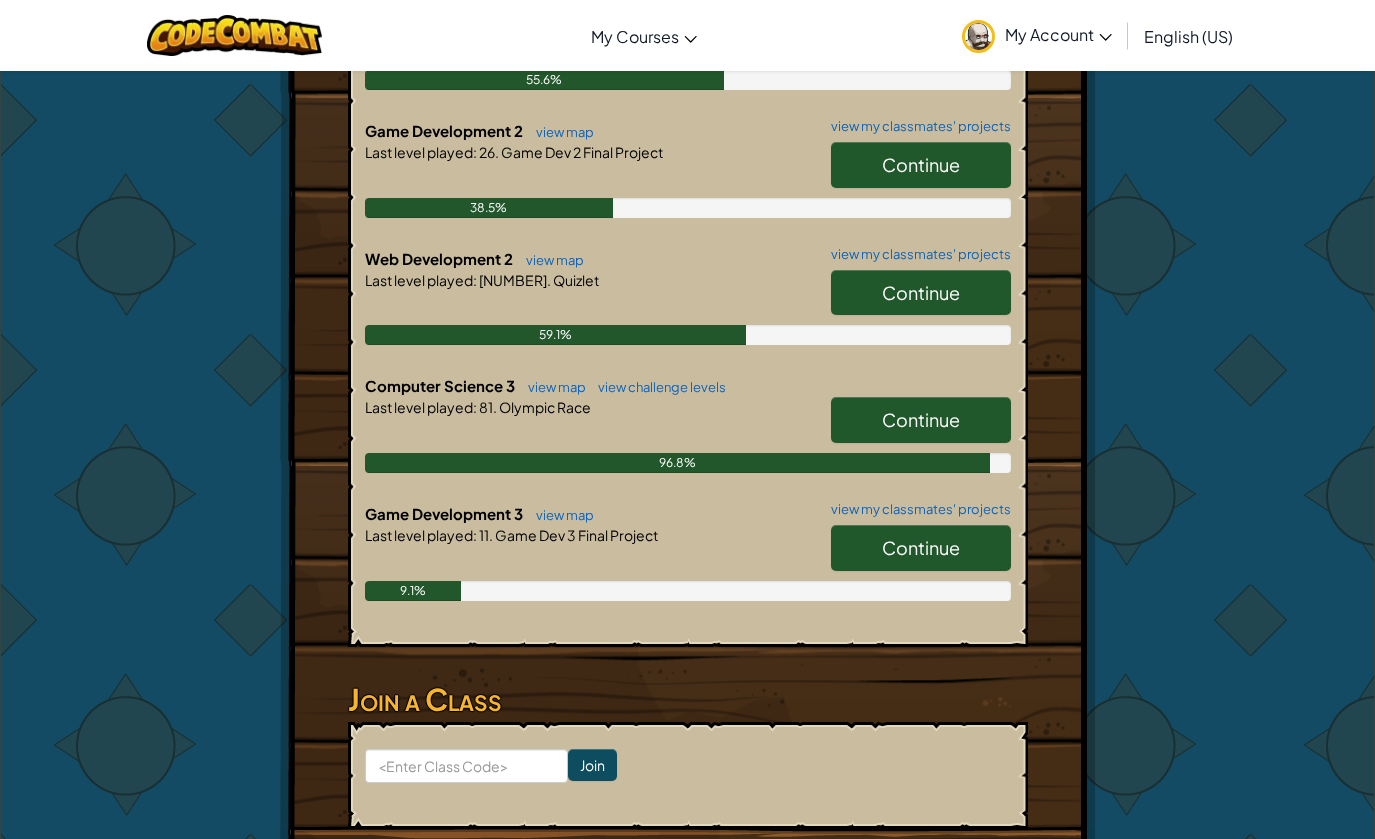 click on "Continue" at bounding box center [921, 419] 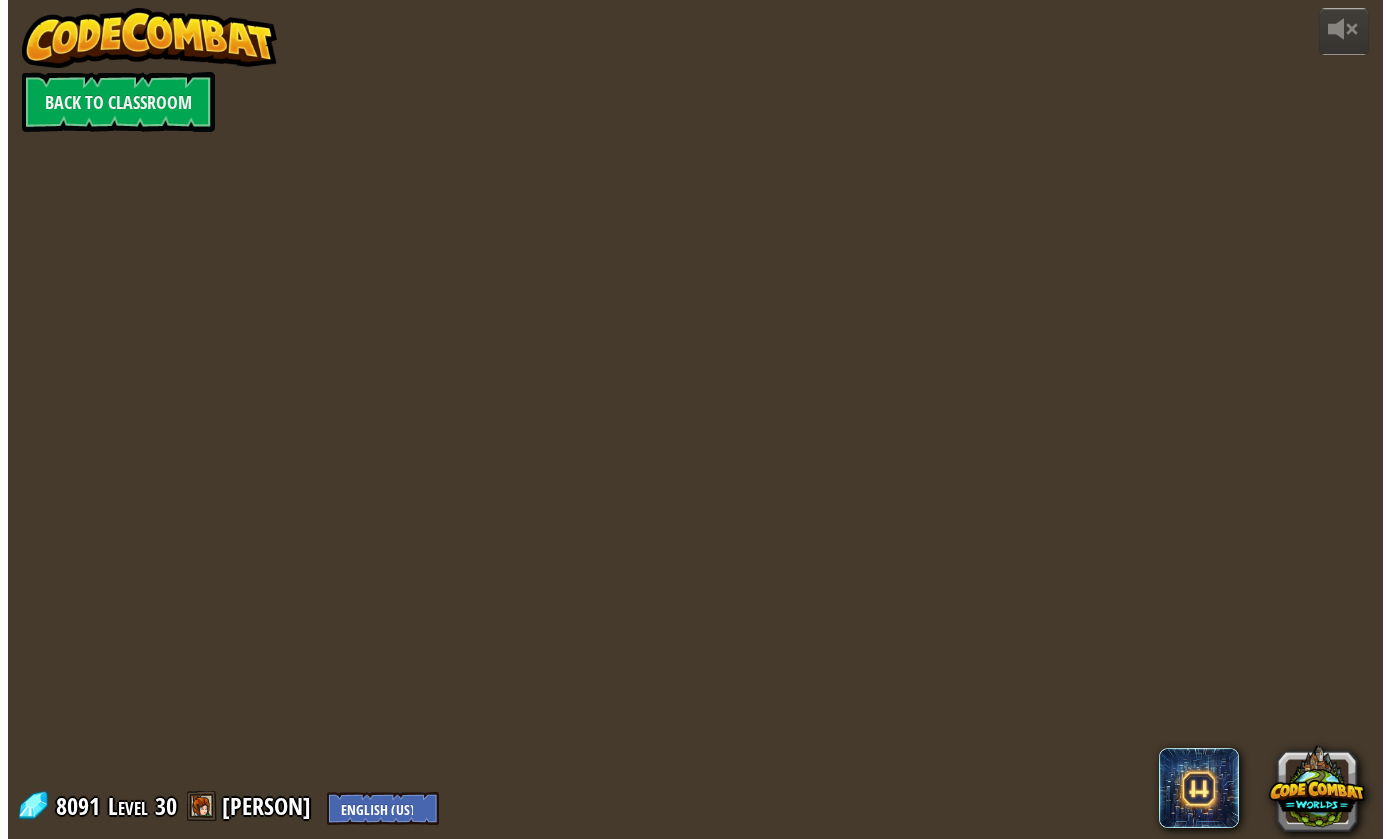 scroll, scrollTop: 0, scrollLeft: 0, axis: both 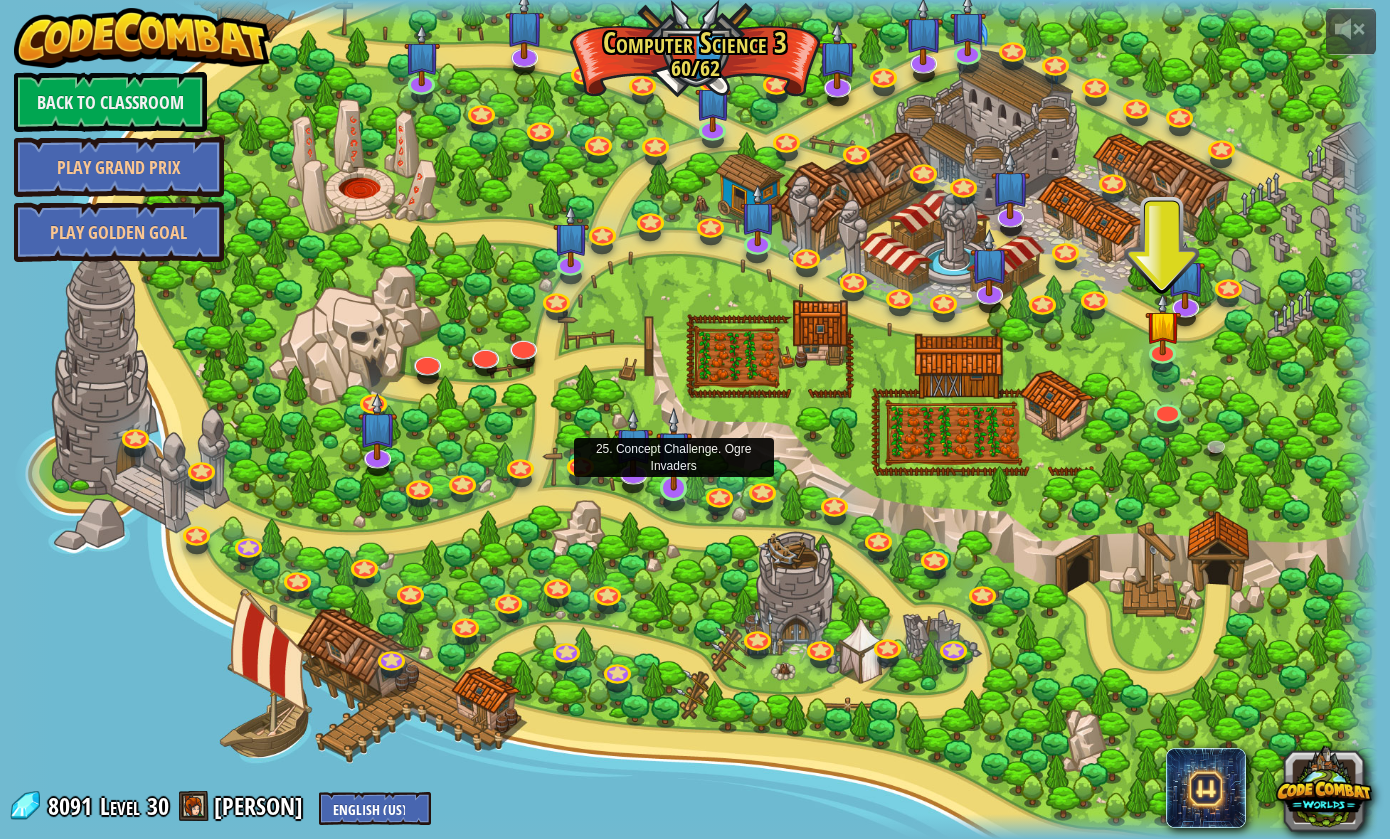 click at bounding box center [673, 488] 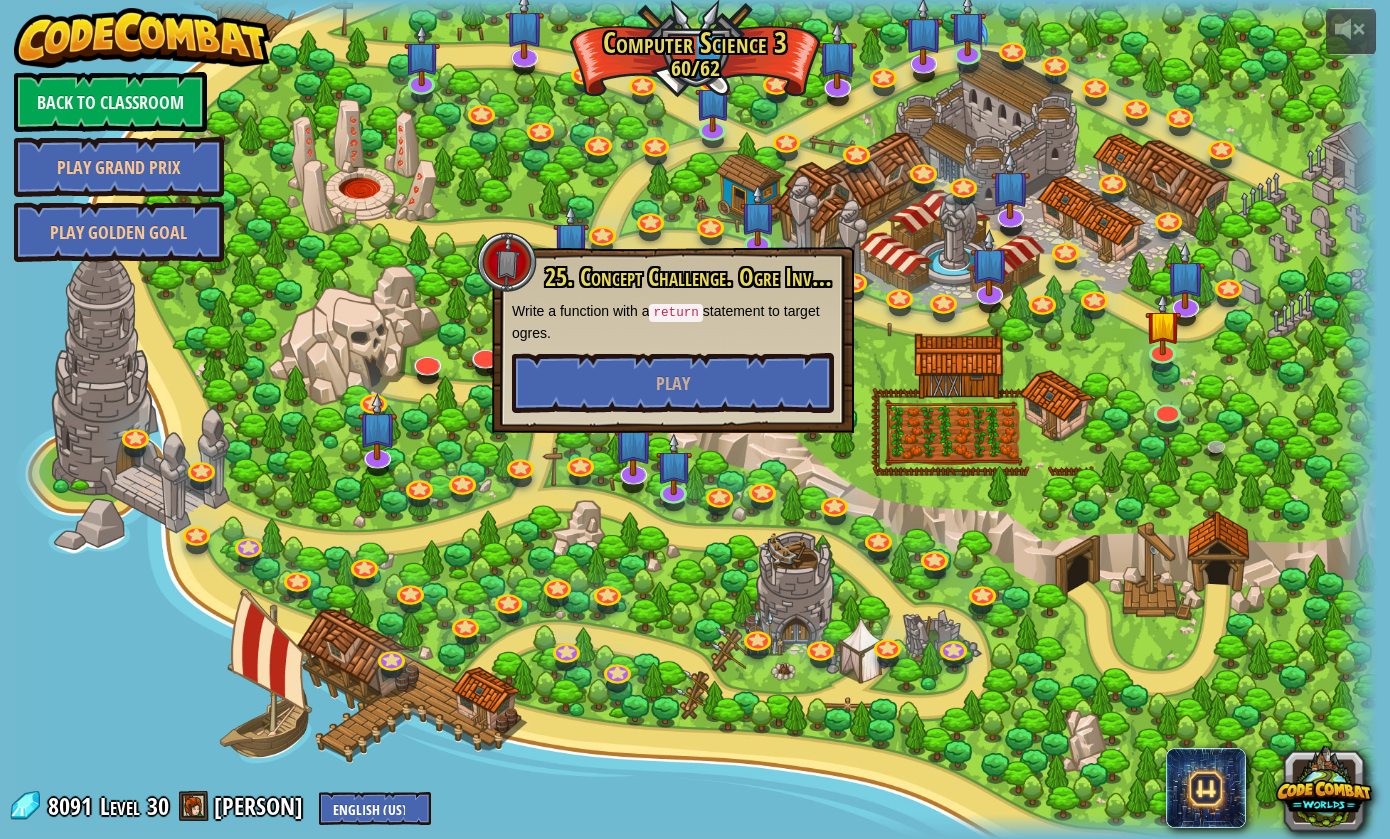 click at bounding box center (695, 419) 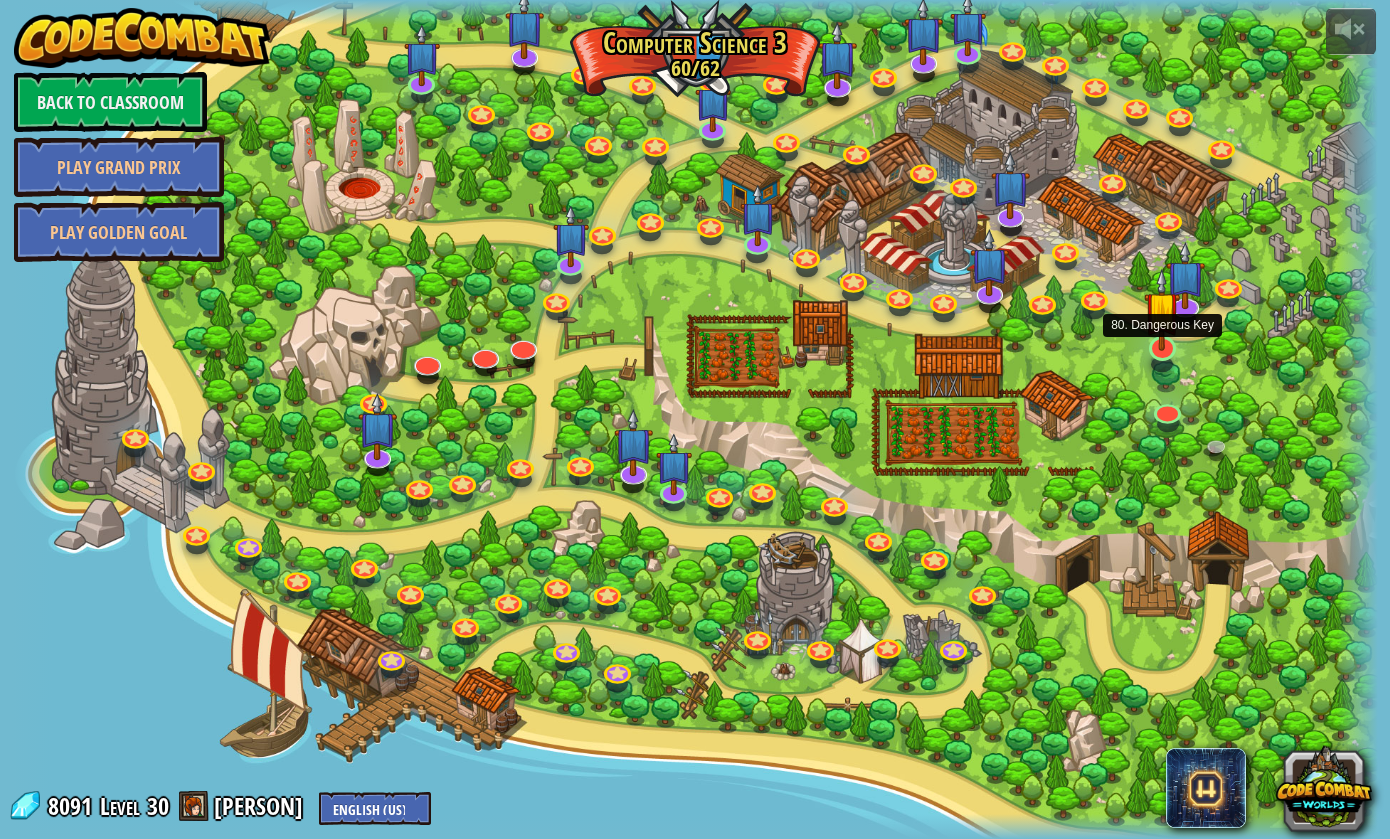 click at bounding box center (1162, 309) 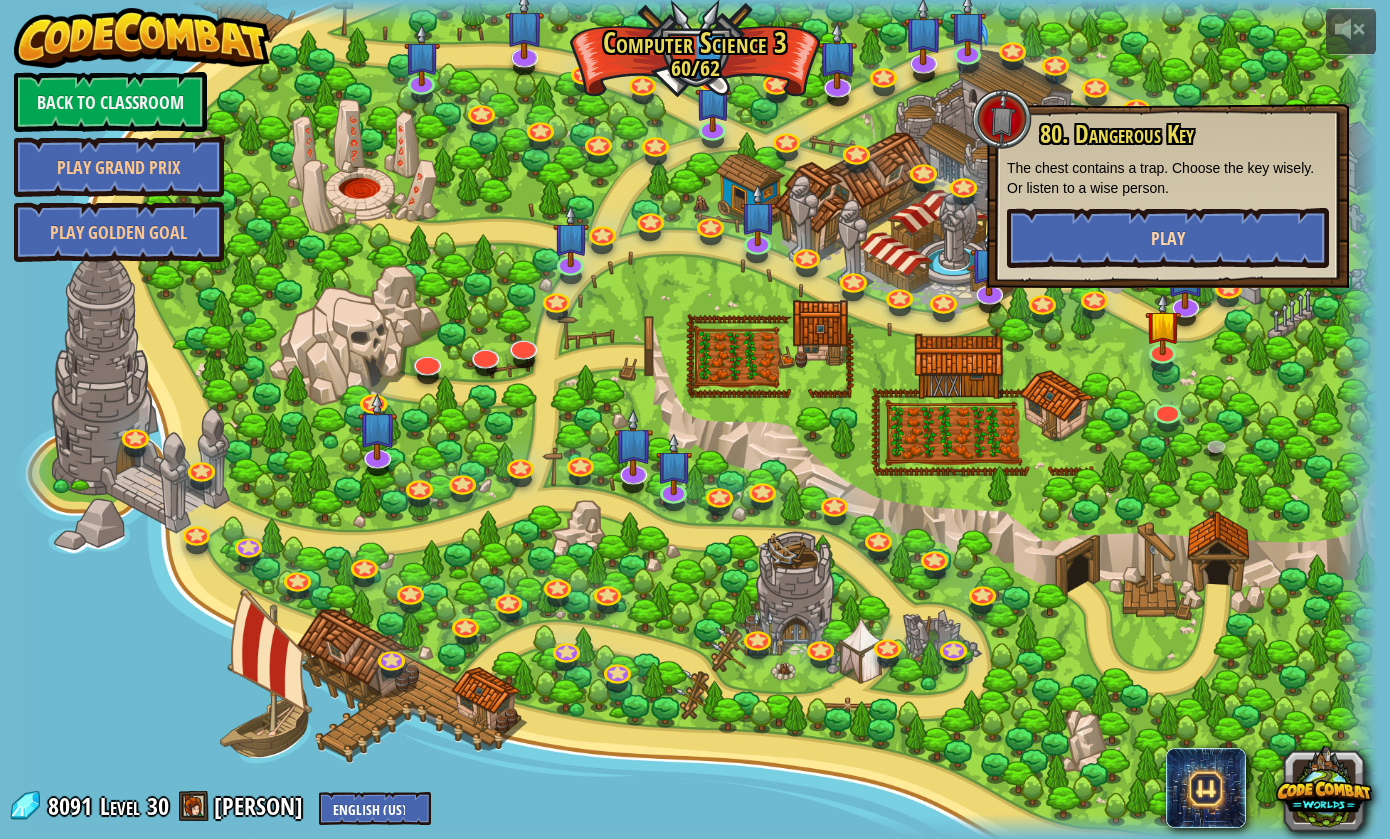 click on "Play" at bounding box center [1168, 238] 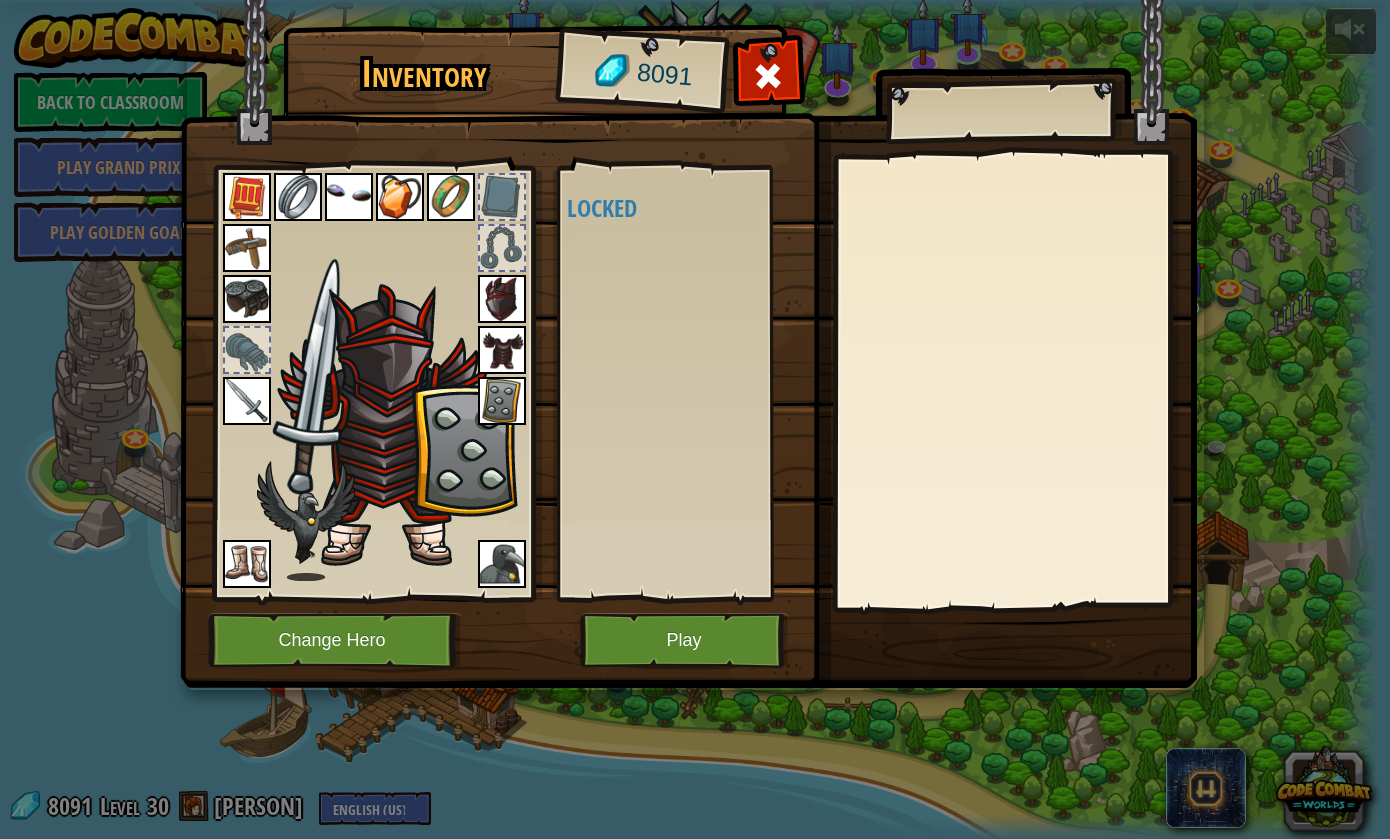 click on "Play" at bounding box center [684, 640] 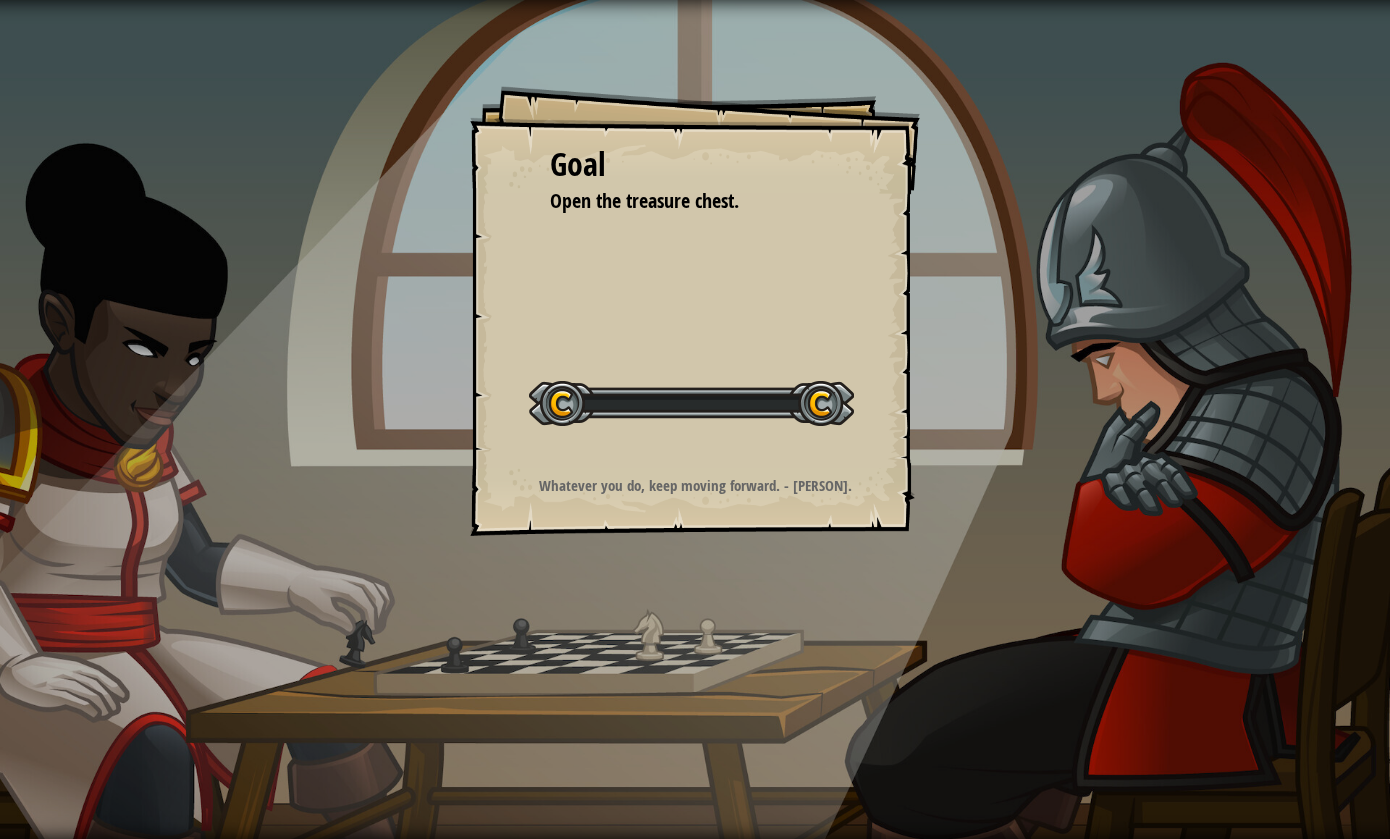 click on "Goal Open the treasure chest. Start Level Error loading from server. Try refreshing the page. You'll need a subscription to play this level. Subscribe You'll need to join a course to play this level. Back to my courses Ask your teacher to assign a license to you so you can continue to play CodeCombat! Back to my courses This level is locked. Back to my courses Whatever you do, keep moving forward. - [PERSON]." at bounding box center [695, 419] 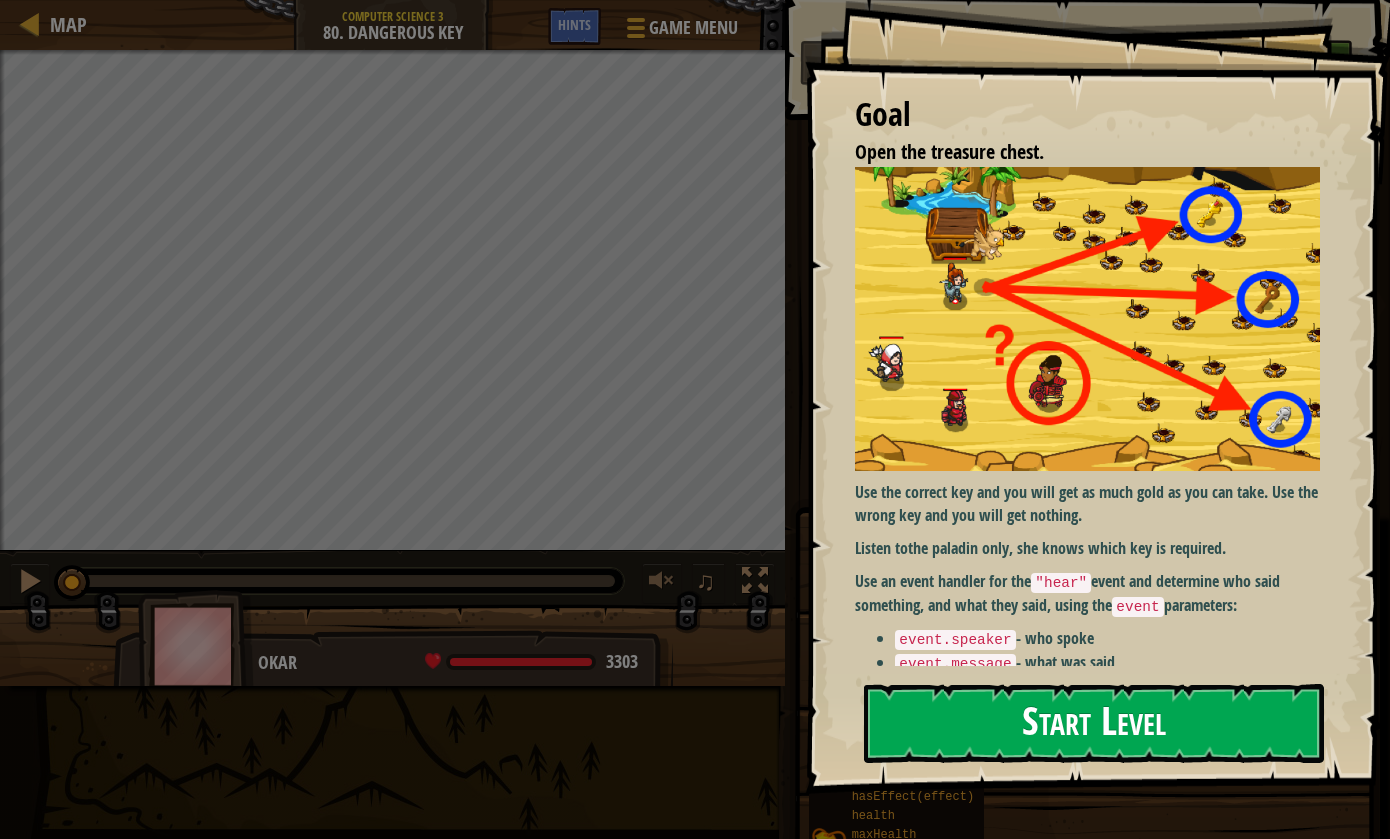 click on "Start Level" at bounding box center [1094, 723] 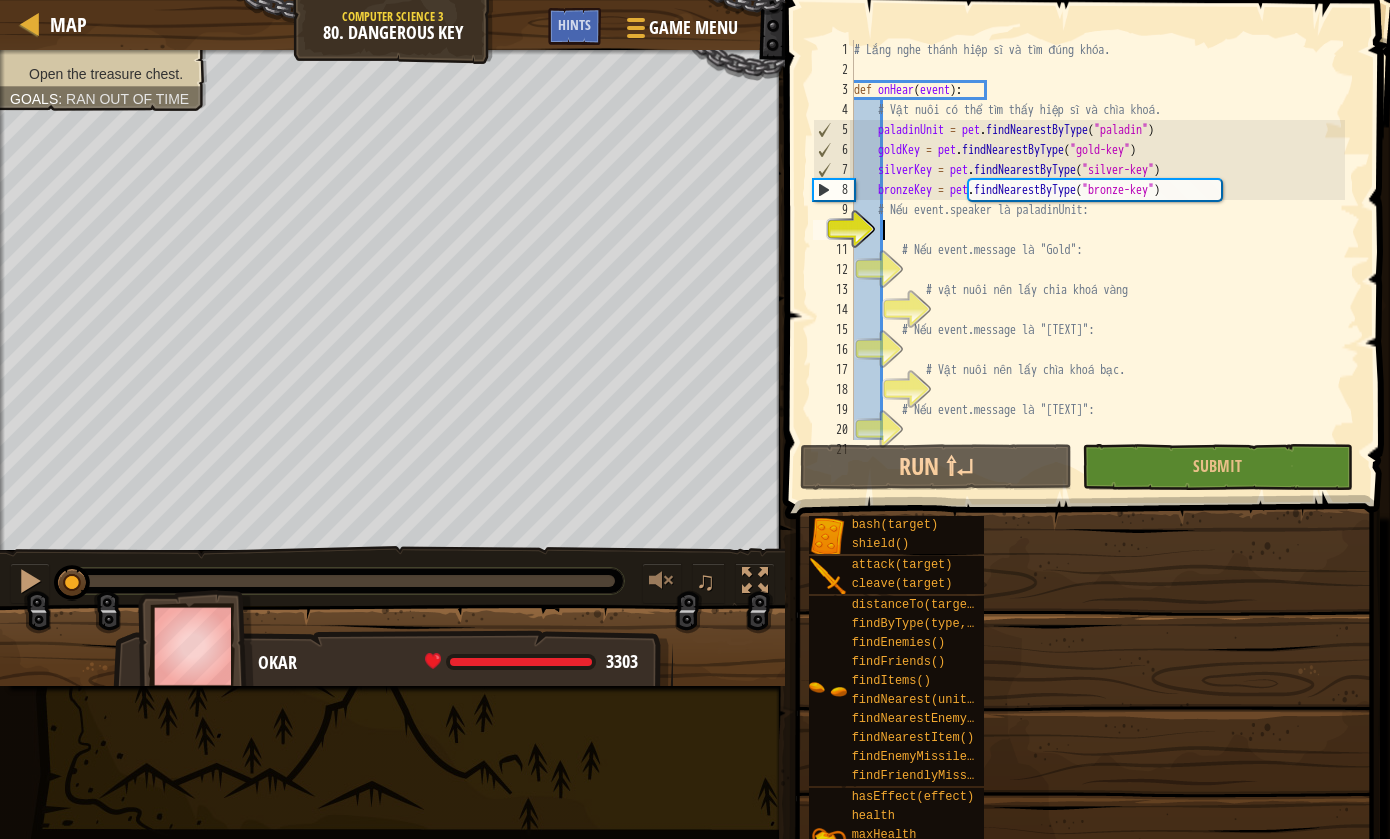 click on "Start Level" at bounding box center (1679, 723) 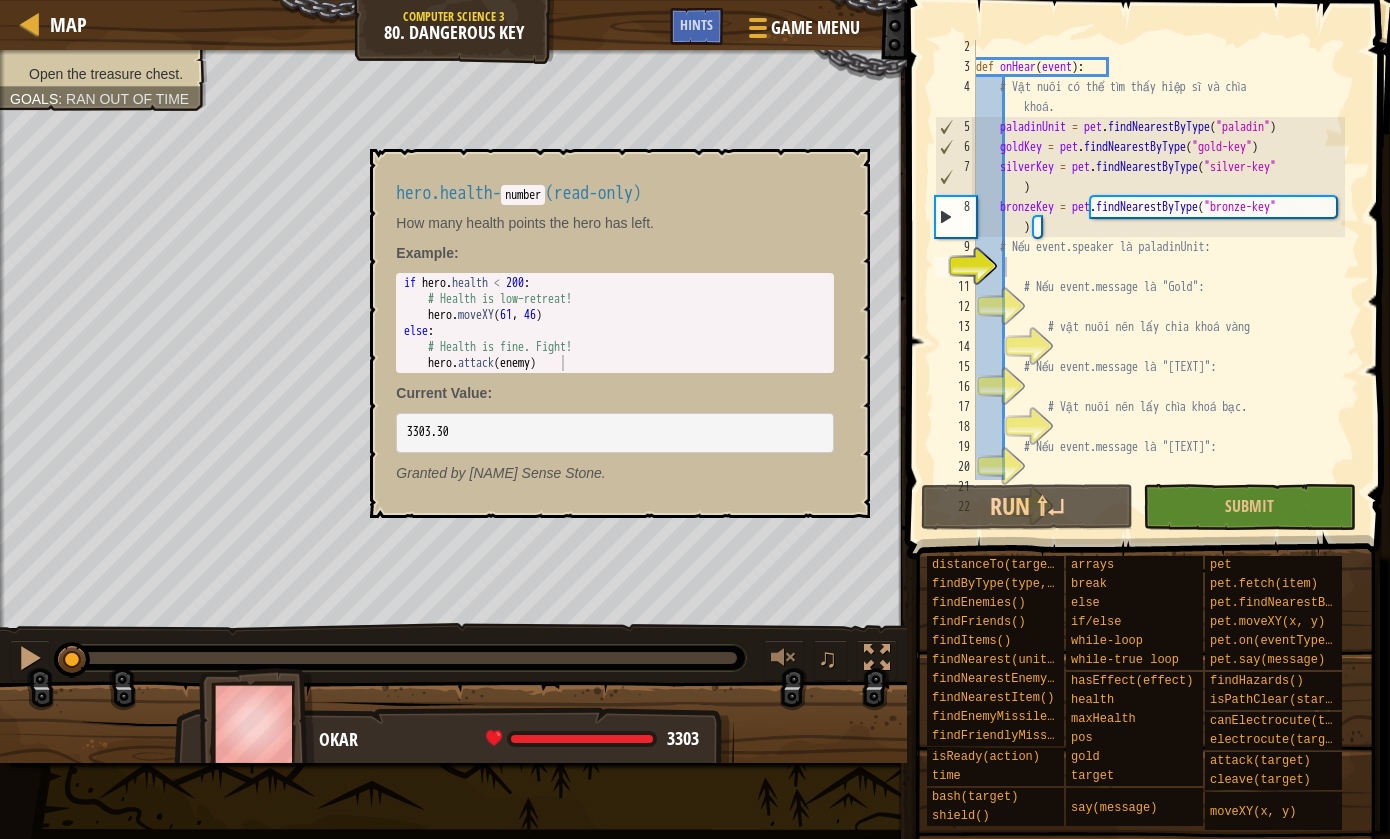 scroll, scrollTop: 40, scrollLeft: 0, axis: vertical 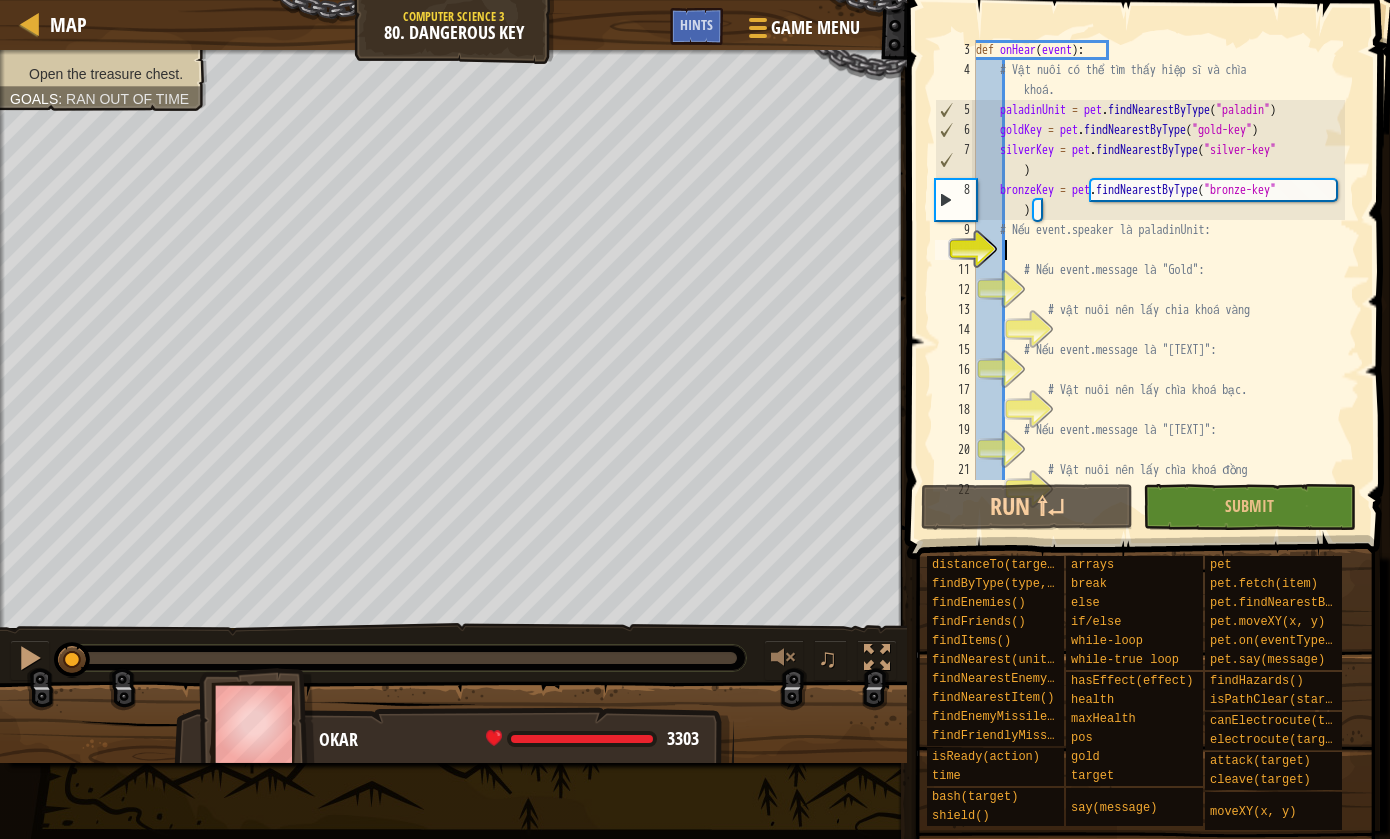 click on "def   onHear ( event ) :      # vật nuôi có thể tìm thấy hiệp sĩ và chìa           khoá.      paladinUnit   =   pet . findNearestByType ( "paladin" )      goldKey   =   pet . findNearestByType ( "gold-key" )      silverKey   =   pet . findNearestByType ( "silver-key"          )      bronzeKey   =   pet . findNearestByType ( "bronze-key"          )      # Nếu event.speaker là paladinUnit:               # Nếu event.message là "Gold":                       # Vật nuôi nên lấy chia khoá vàng                       # Nếu event.message là "Silver":                       # Vật nuôi nên lấy chìa khoá bạc.                       # Nếu event.message là "Bronze":                       # Vật nuôi nên lấy chìa khoá đồng" at bounding box center [1158, 280] 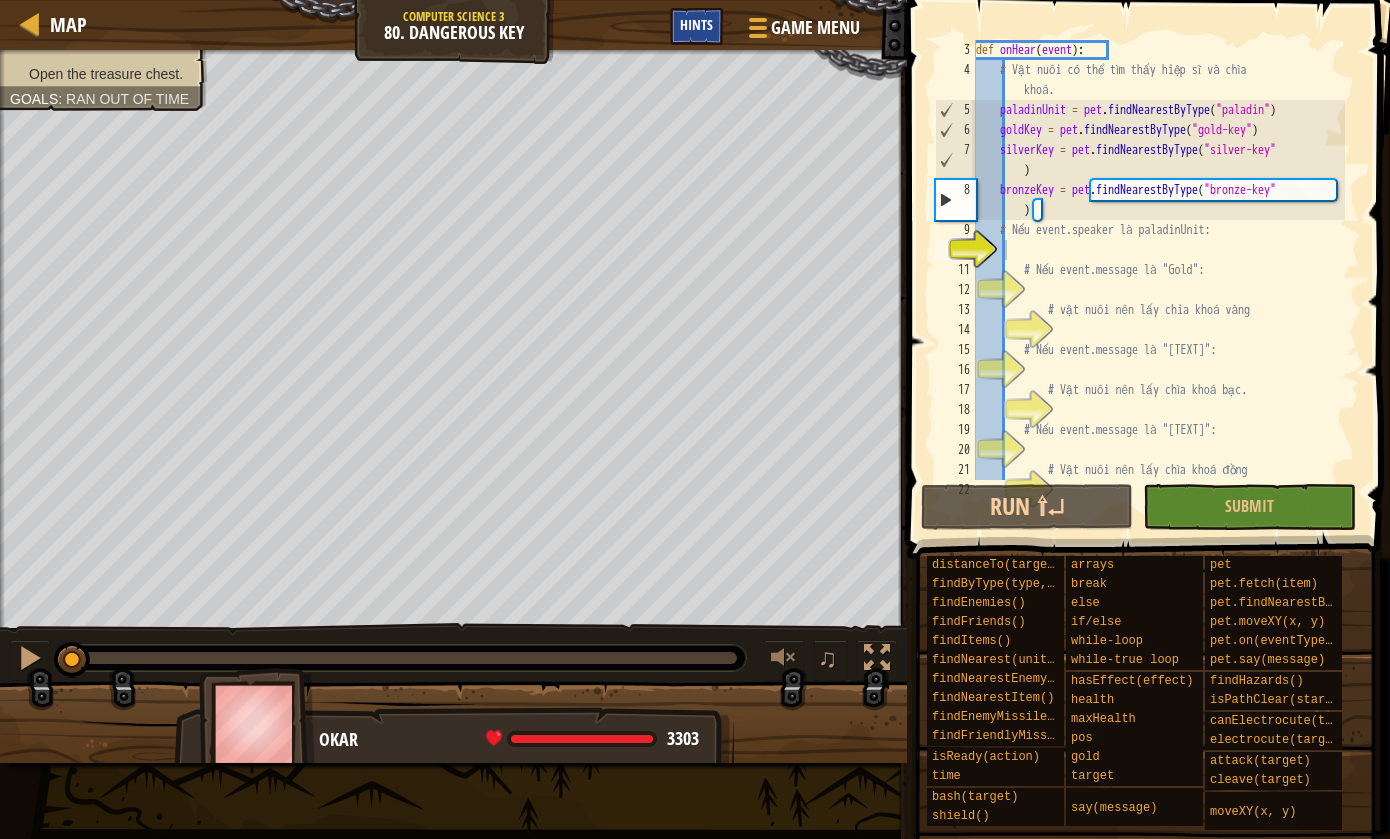click on "Hints" at bounding box center (696, 24) 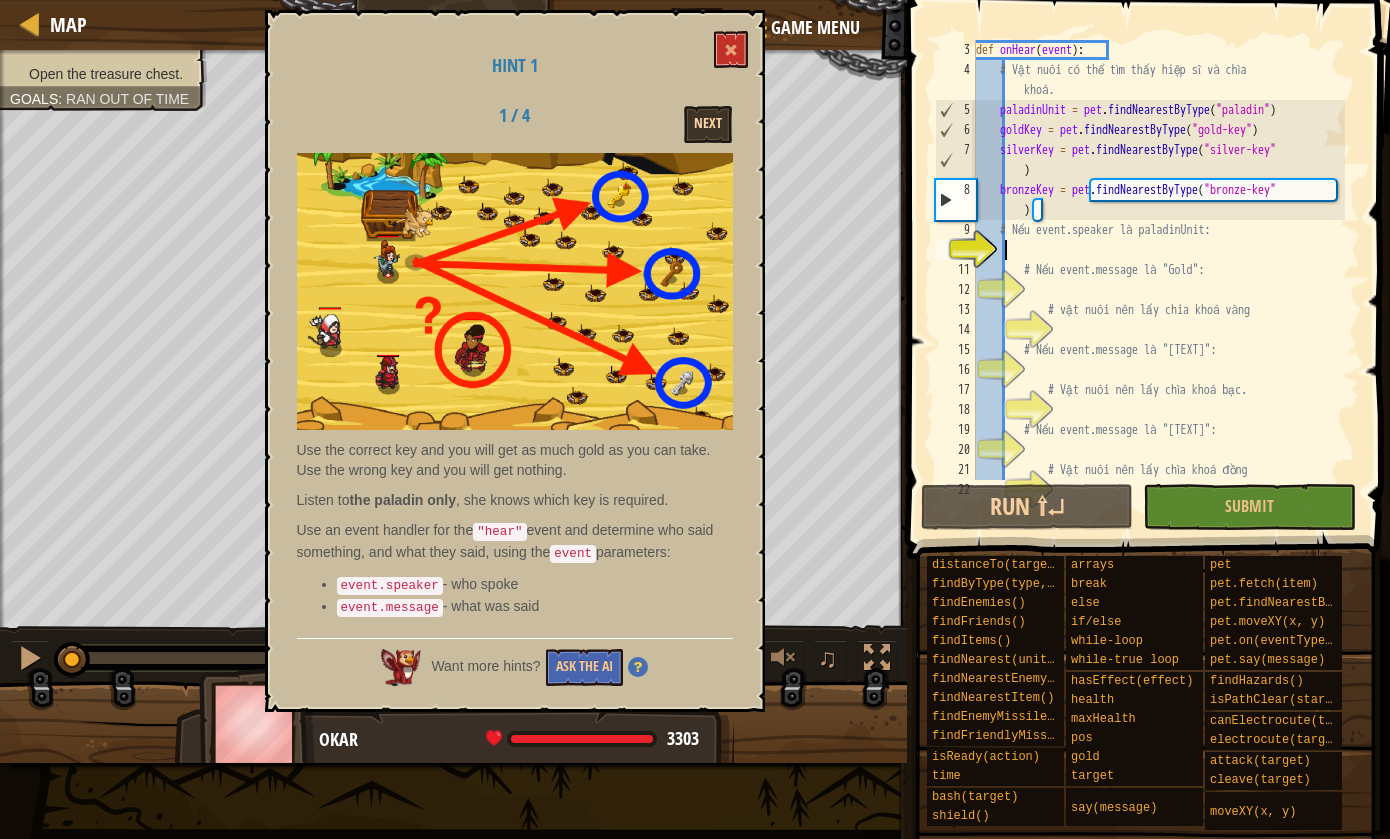 click on "Next" at bounding box center [708, 124] 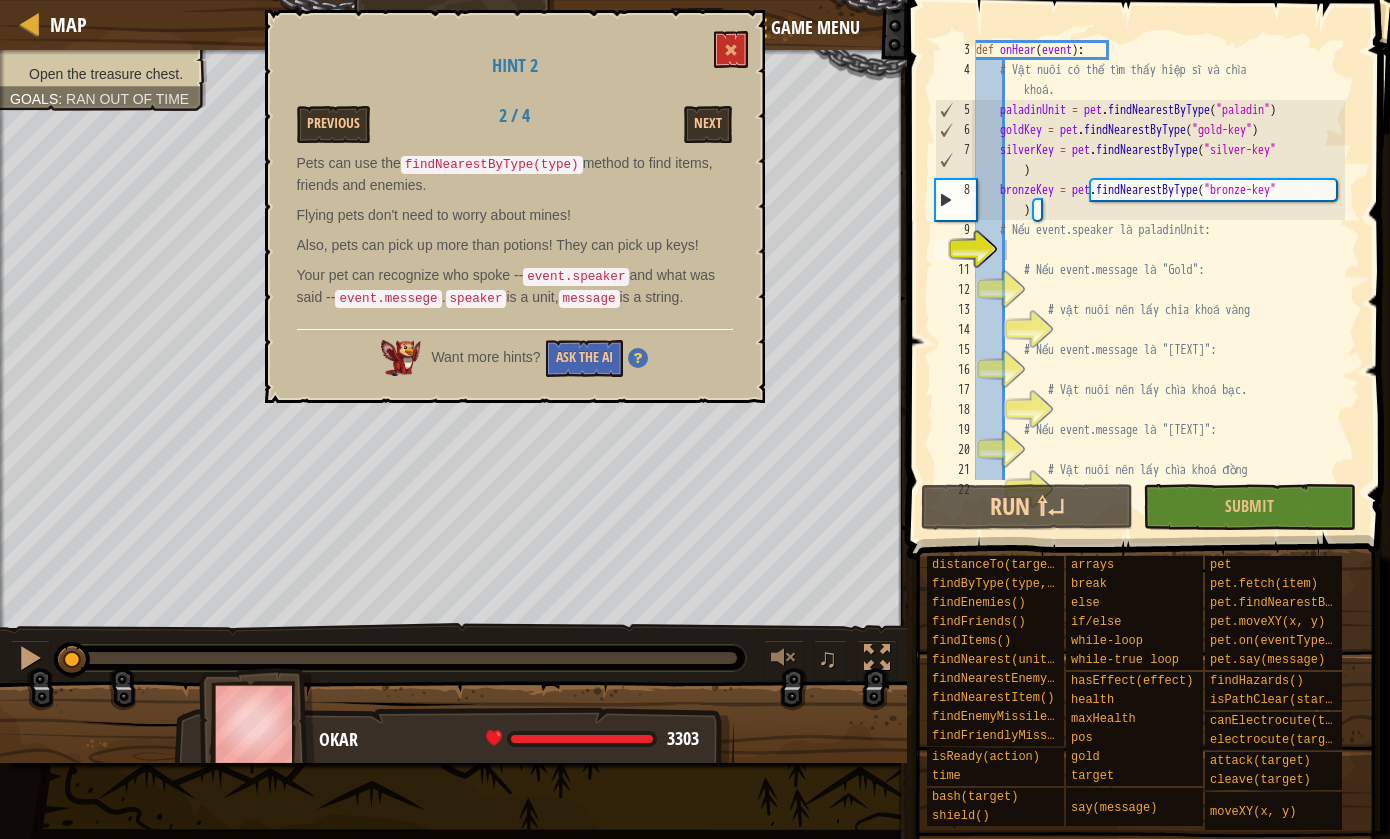 click on "Next" at bounding box center (708, 124) 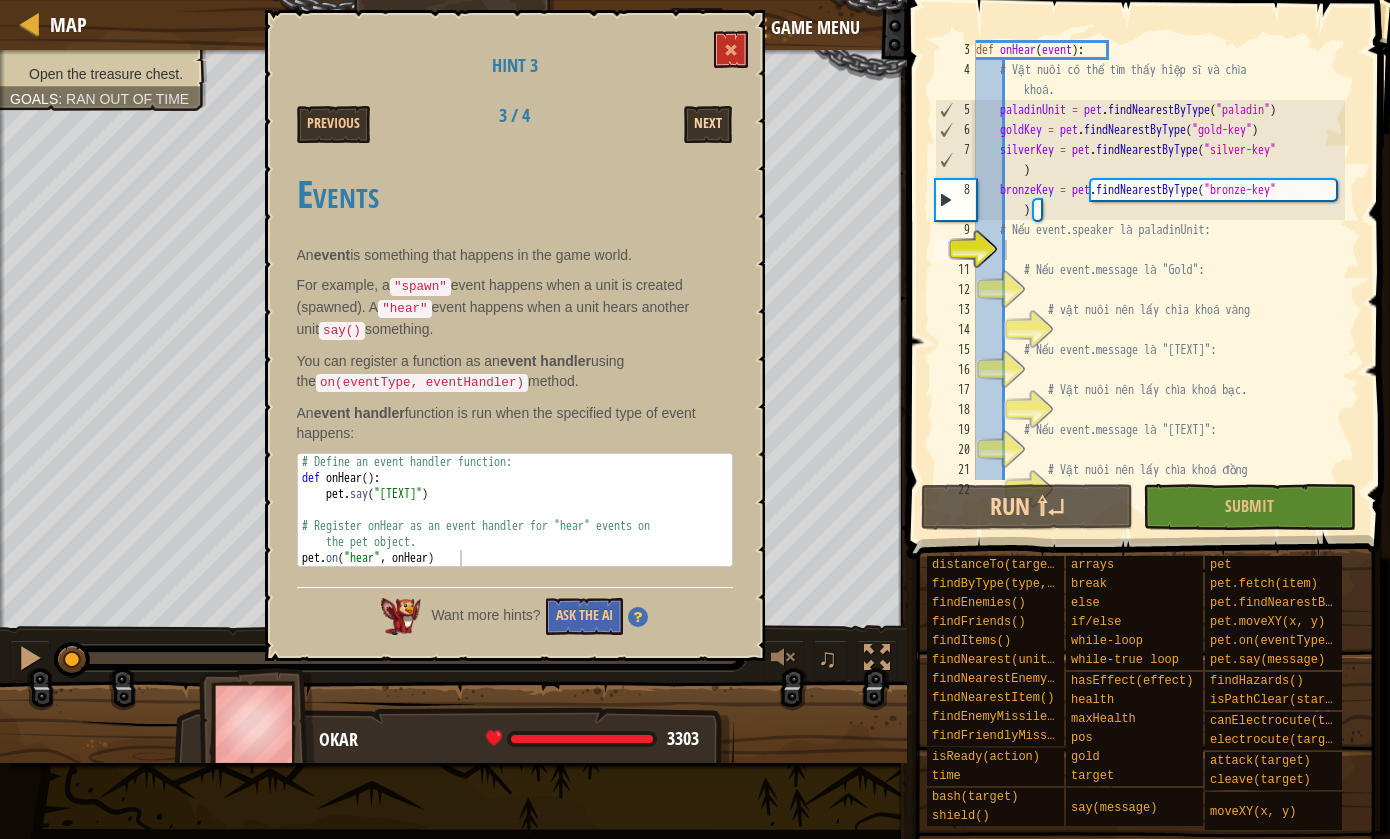 click on "Next" at bounding box center (708, 124) 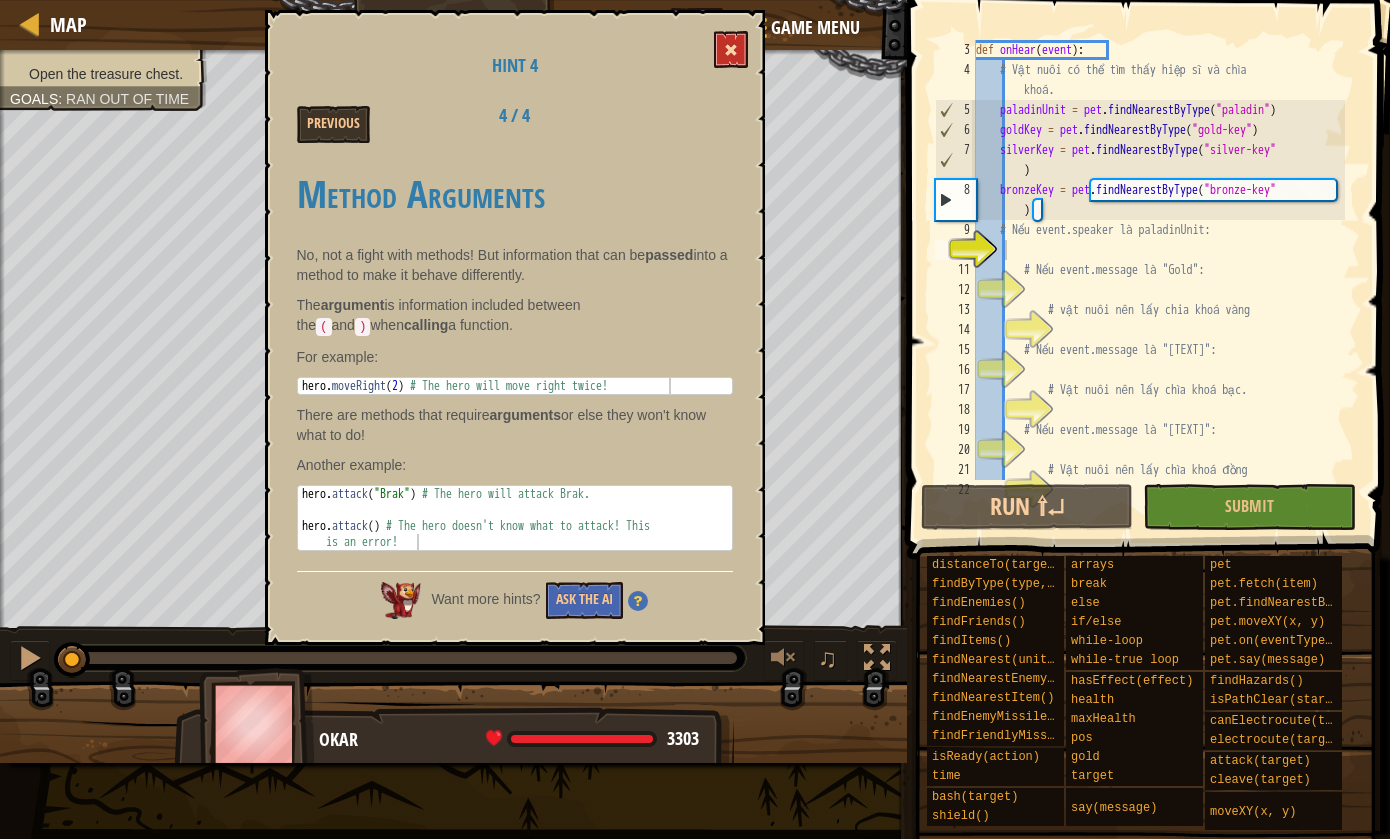 click at bounding box center (731, 50) 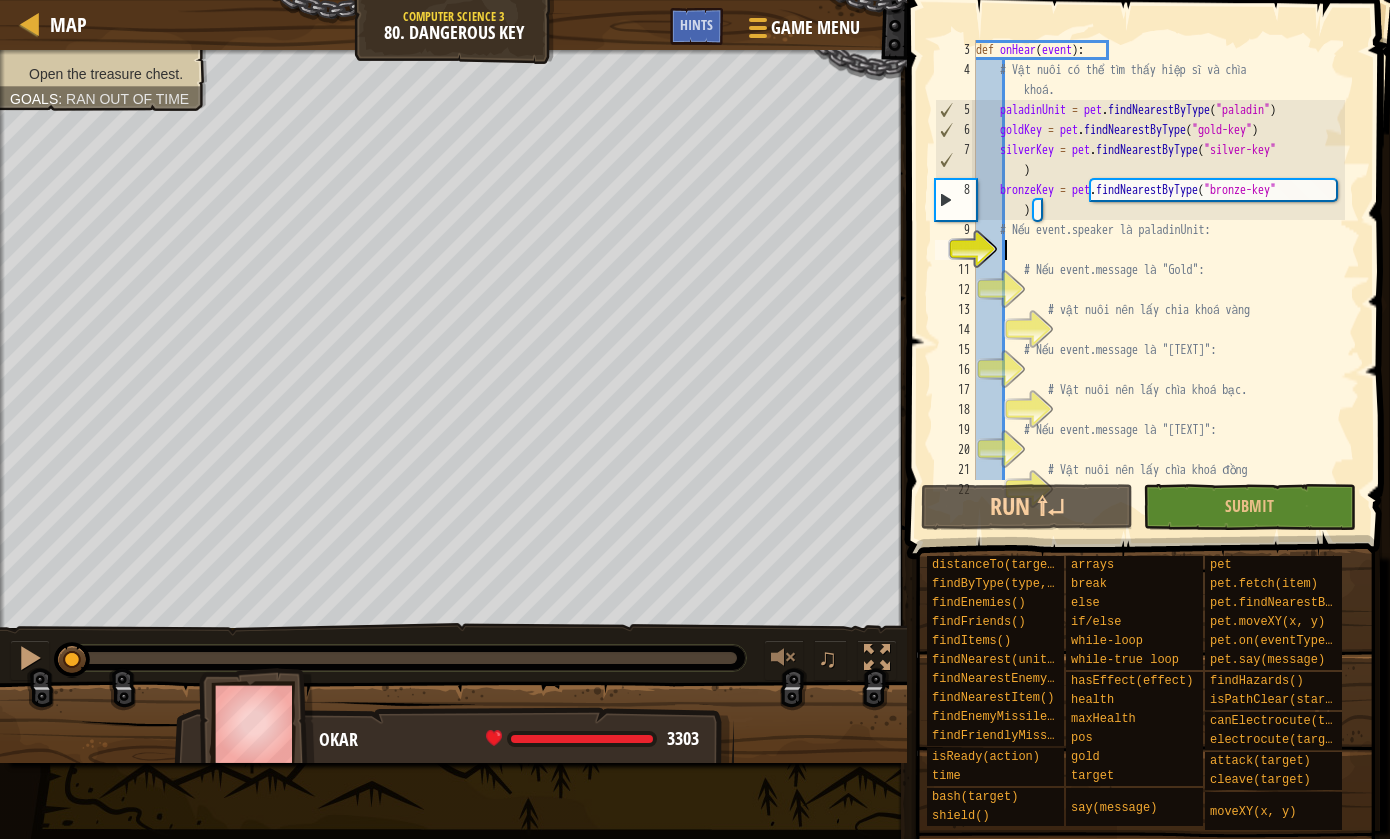 click on "def   onHear ( event ) :      # vật nuôi có thể tìm thấy hiệp sĩ và chìa           khoá.      paladinUnit   =   pet . findNearestByType ( "paladin" )      goldKey   =   pet . findNearestByType ( "gold-key" )      silverKey   =   pet . findNearestByType ( "silver-key"          )      bronzeKey   =   pet . findNearestByType ( "bronze-key"          )      # Nếu event.speaker là paladinUnit:               # Nếu event.message là "Gold":                       # Vật nuôi nên lấy chia khoá vàng                       # Nếu event.message là "Silver":                       # Vật nuôi nên lấy chìa khoá bạc.                       # Nếu event.message là "Bronze":                       # Vật nuôi nên lấy chìa khoá đồng" at bounding box center [1158, 280] 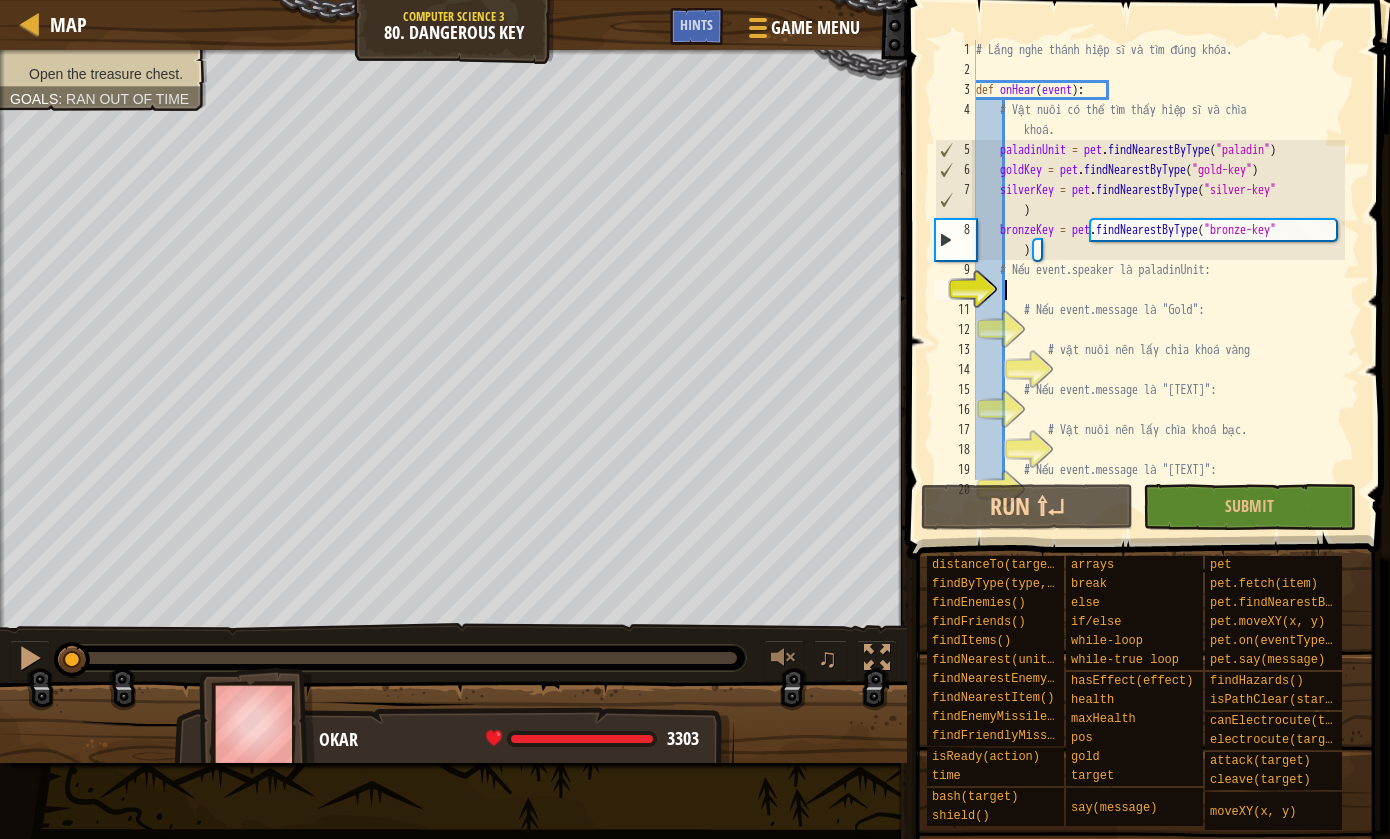 scroll, scrollTop: 0, scrollLeft: 0, axis: both 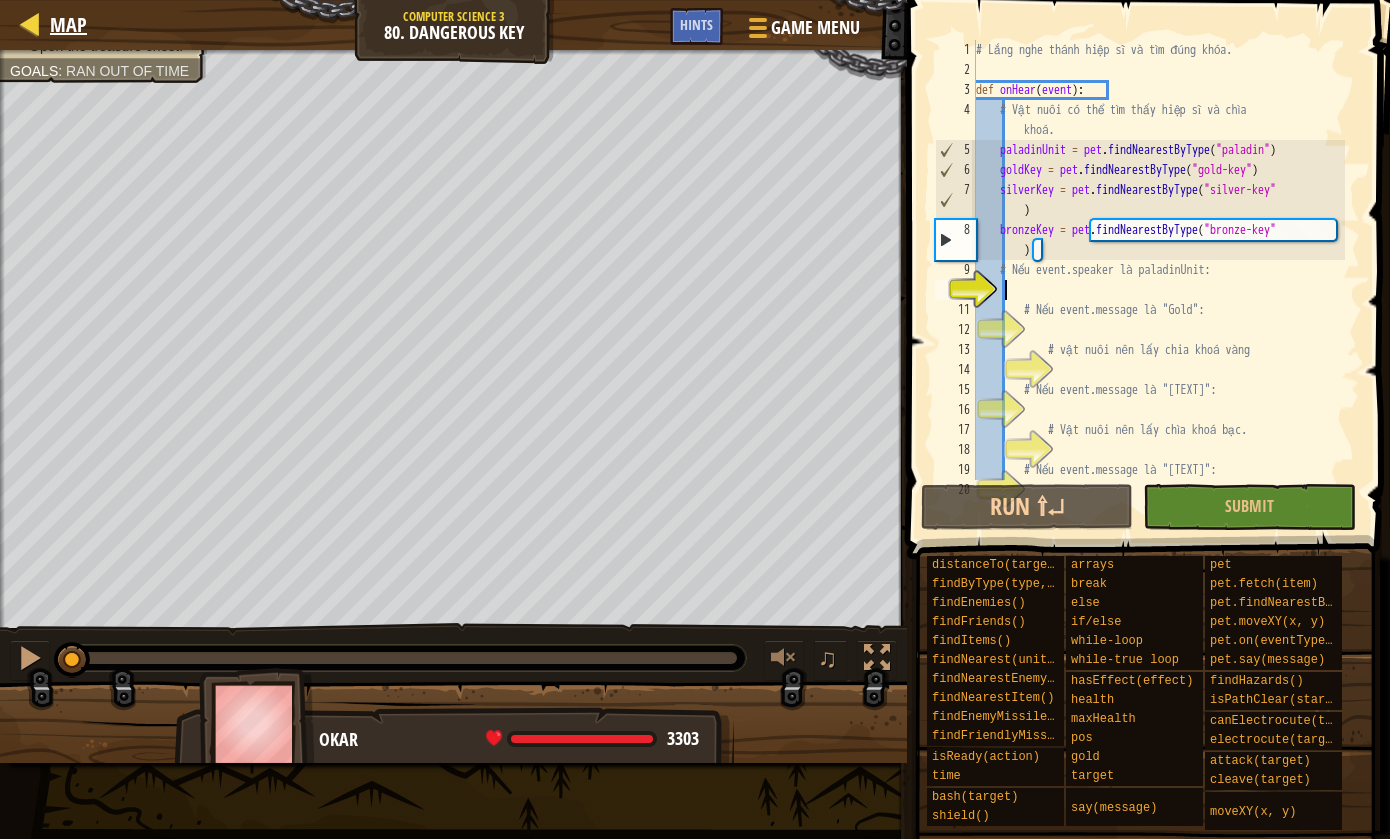 click on "Map" at bounding box center (68, 24) 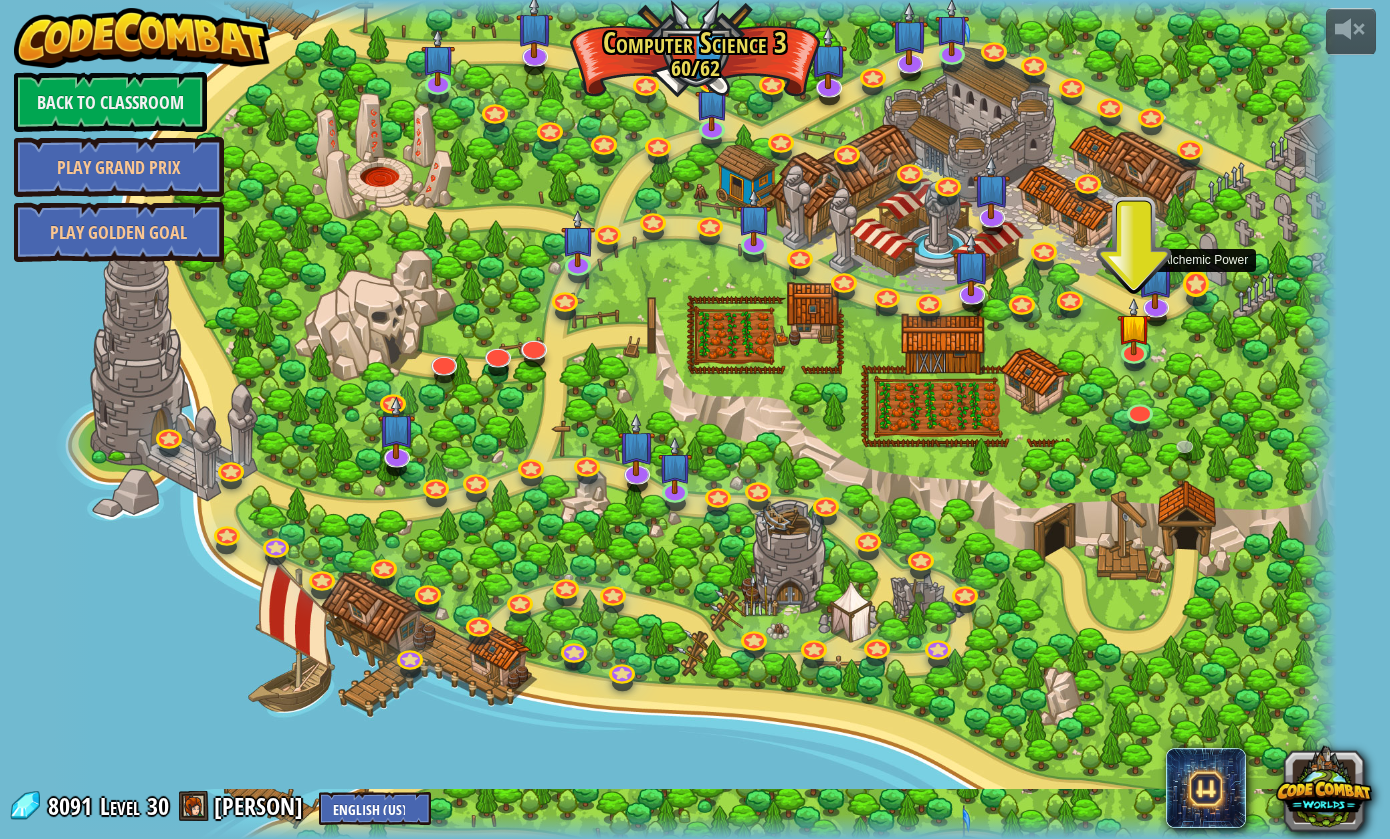 click at bounding box center [1196, 284] 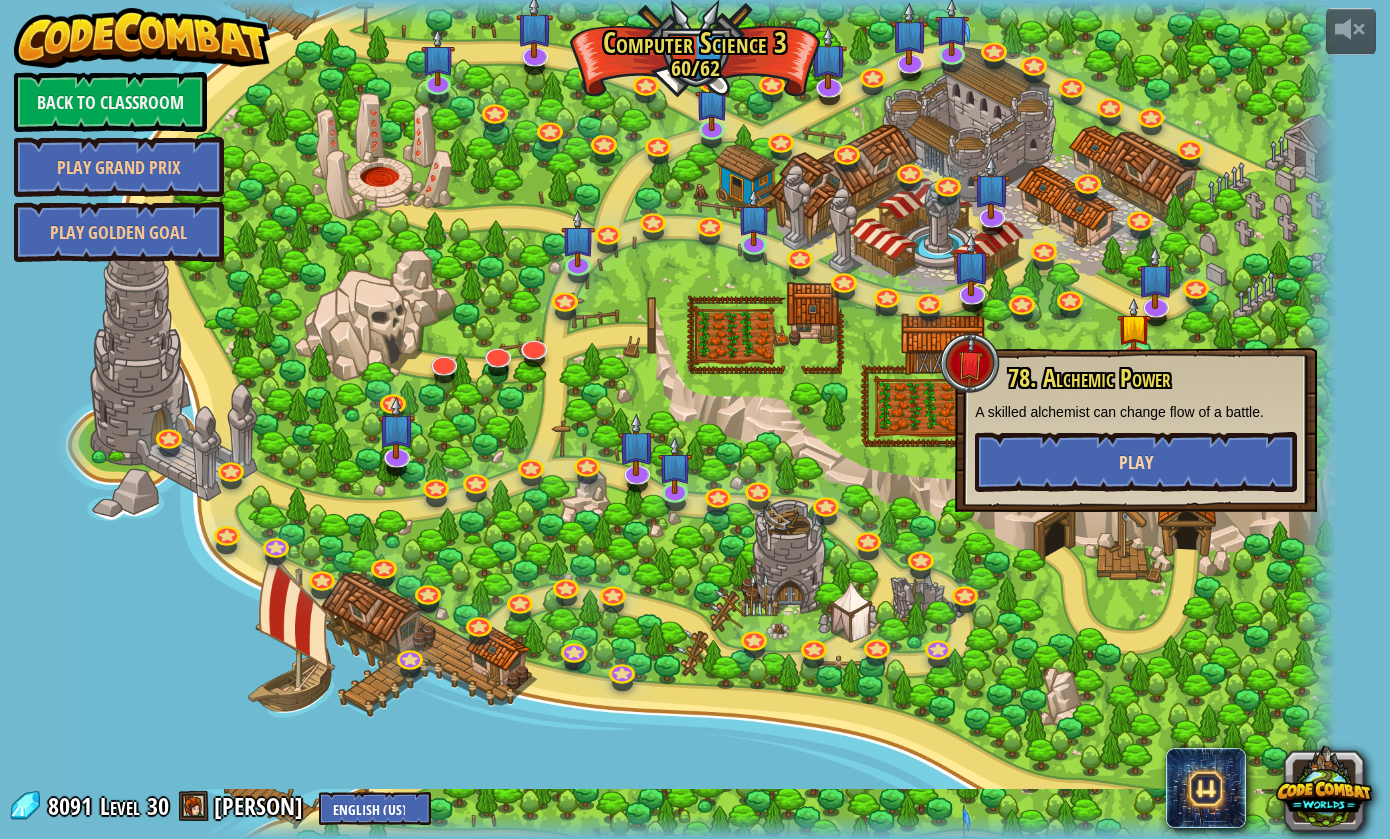 click on "Play" at bounding box center [1136, 462] 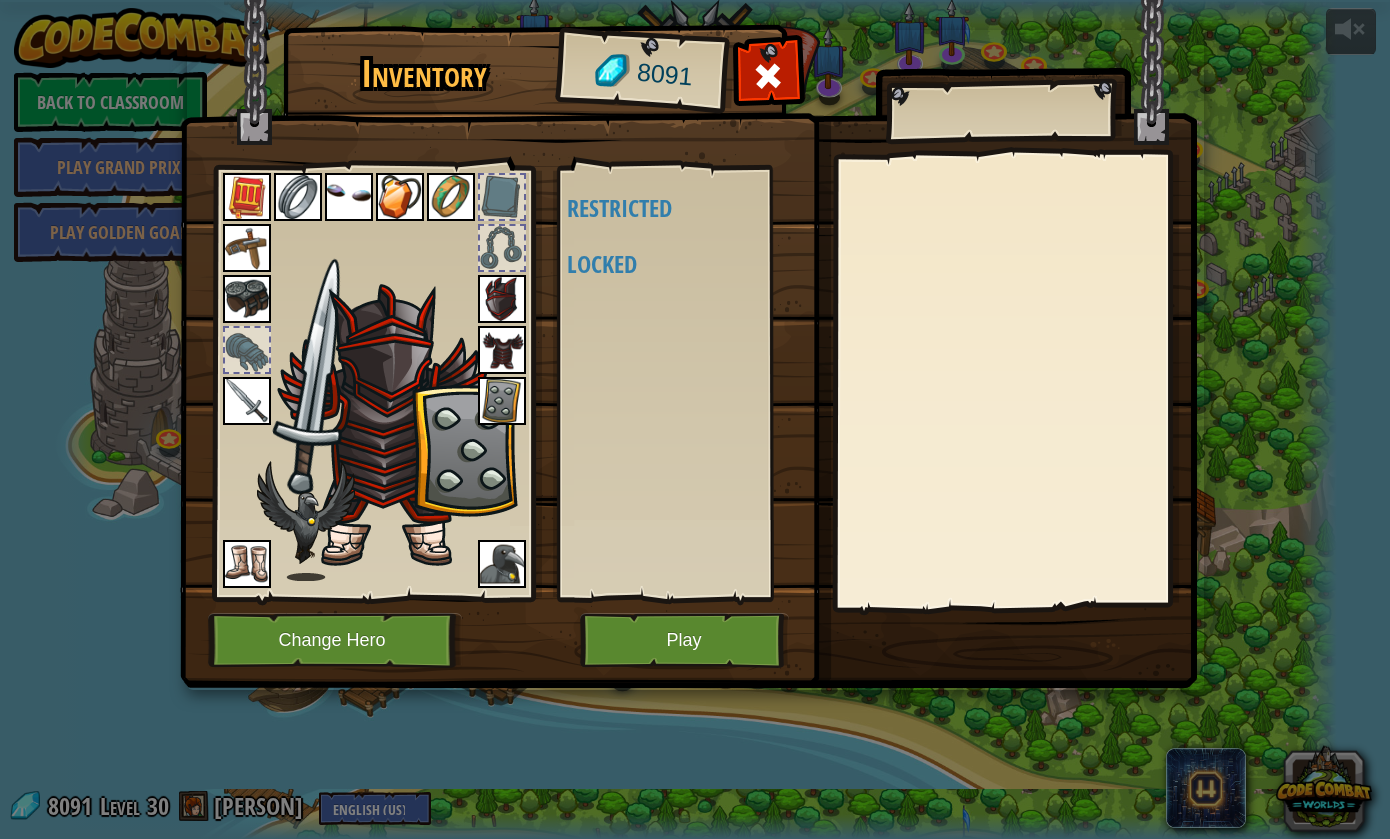 click on "Play" at bounding box center (684, 640) 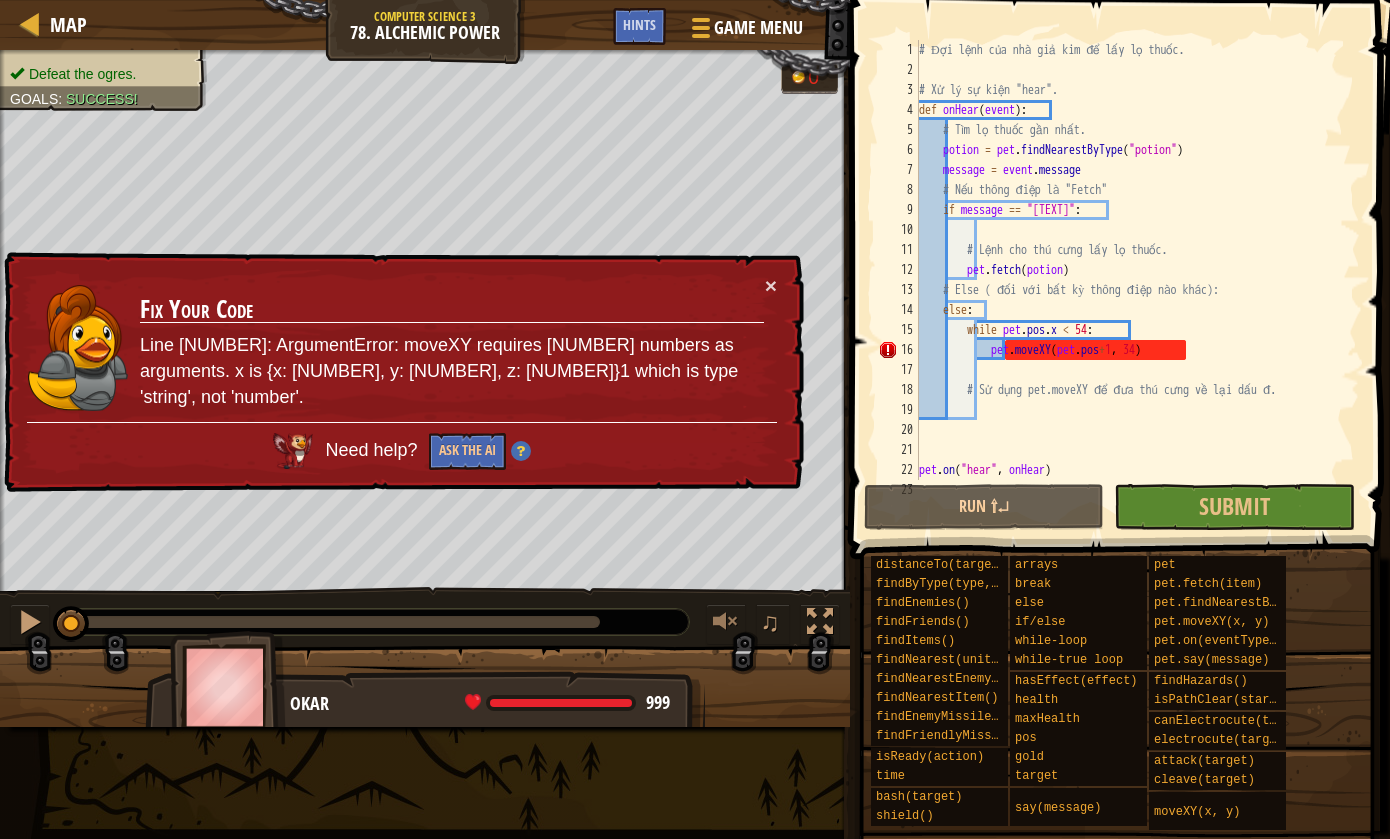click on "× Fix Your Code Line 16: ArgumentError: moveXY requires 2 numbers as arguments. x is {x: [NUMBER], y: [NUMBER], z: [NUMBER]}1 which is type 'string', not 'number'.
Need help? Ask the AI" at bounding box center (402, 372) 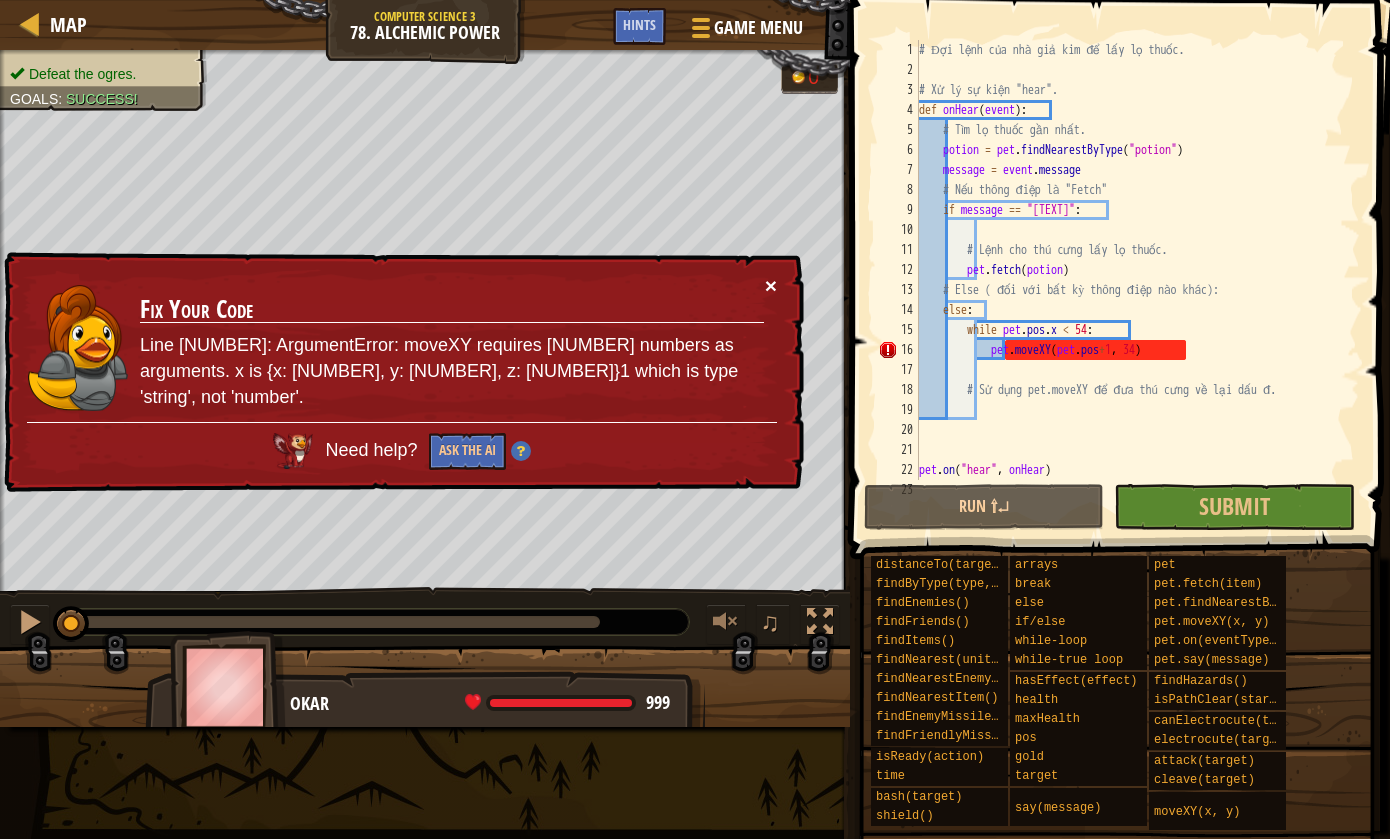 drag, startPoint x: 781, startPoint y: 278, endPoint x: 766, endPoint y: 284, distance: 16.155495 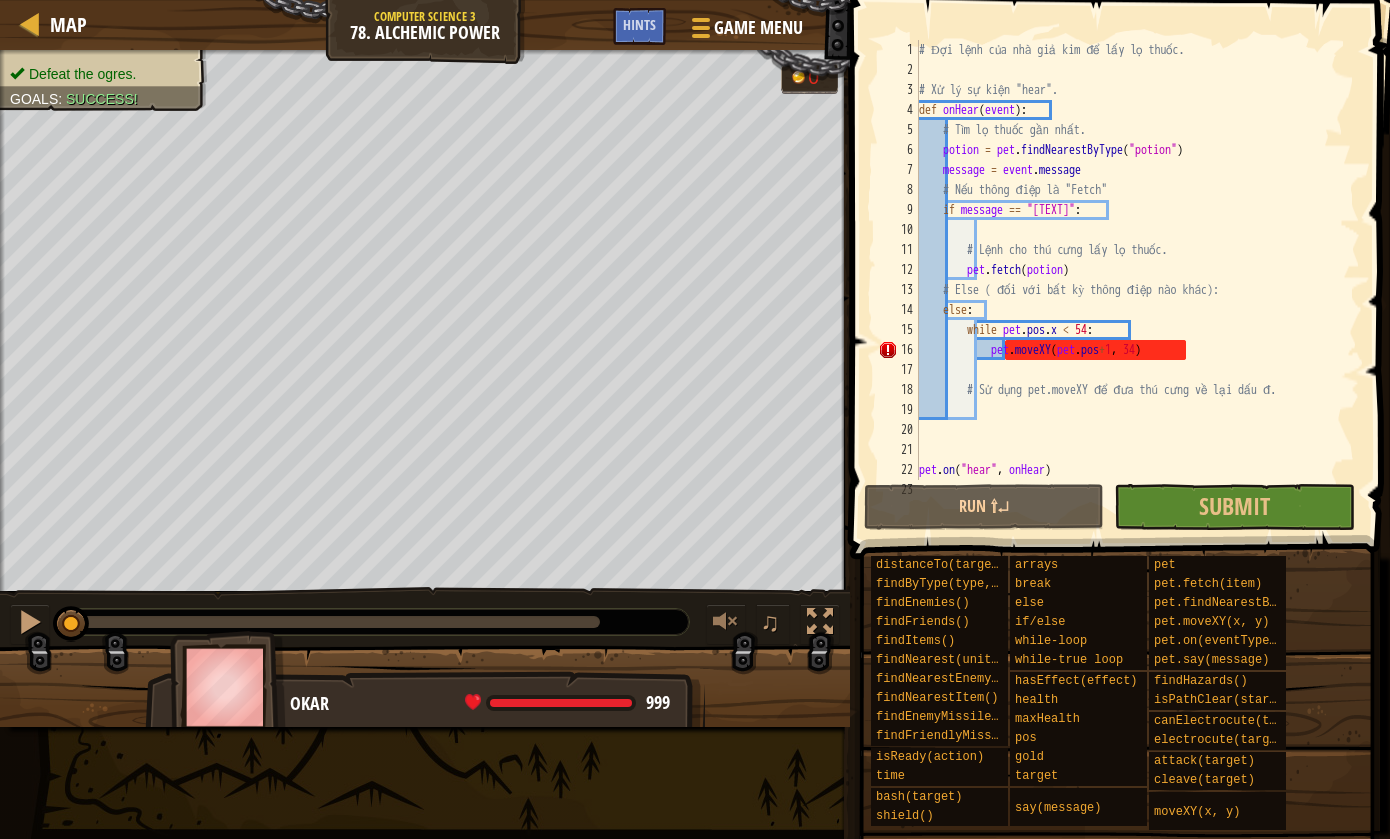 click on "def   onHear ( event ) :      # Tìm lọ thuốc gần nhất.      potion   =   pet . findNearestByType ( "potion" )      message   =   event . message      # Nếu thông điệp là "Fetch"      if   message   ==   "Fetch" :                   # Lệnh cho thú cưng lấy lọ thuốc.          pet . fetch ( potion )      # Else ( đối với bất kỳ thông điệp nào khác):       else :          while   pet . pos . x   <   54 :              pet . moveXY ( pet . pos + 1 ,   34 )                   # Sử dụng pet.moveXY để đưa thú cưng về lại dấu đ.                           pet . on ( "hear" ,   onHear )" at bounding box center [1130, 280] 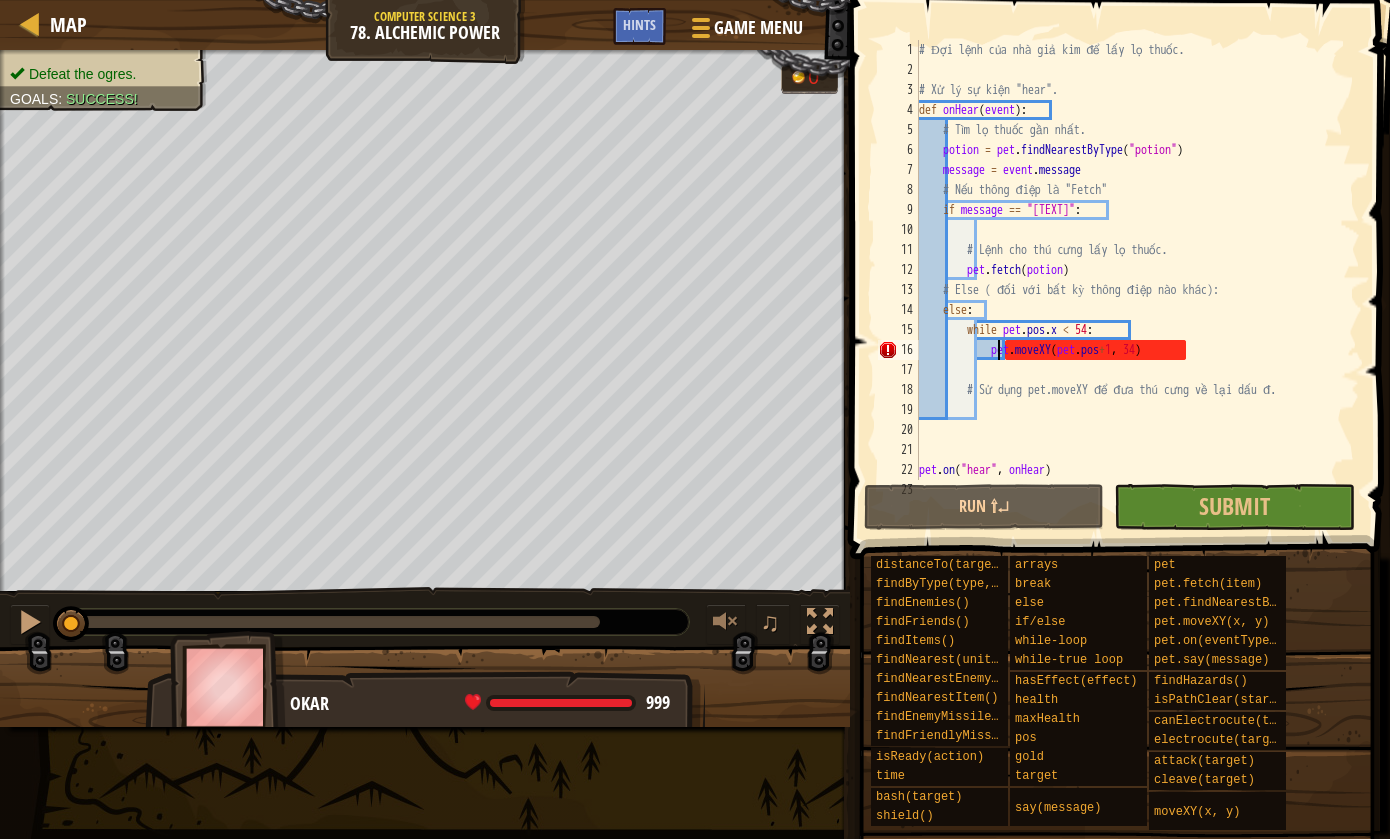 click on "def   onHear ( event ) :      # Tìm lọ thuốc gần nhất.      potion   =   pet . findNearestByType ( "potion" )      message   =   event . message      # Nếu thông điệp là "Fetch"      if   message   ==   "Fetch" :                   # Lệnh cho thú cưng lấy lọ thuốc.          pet . fetch ( potion )      # Else ( đối với bất kỳ thông điệp nào khác):       else :          while   pet . pos . x   <   54 :              pet . moveXY ( pet . pos + 1 ,   34 )                   # Sử dụng pet.moveXY để đưa thú cưng về lại dấu đ.                           pet . on ( "hear" ,   onHear )" at bounding box center (1130, 280) 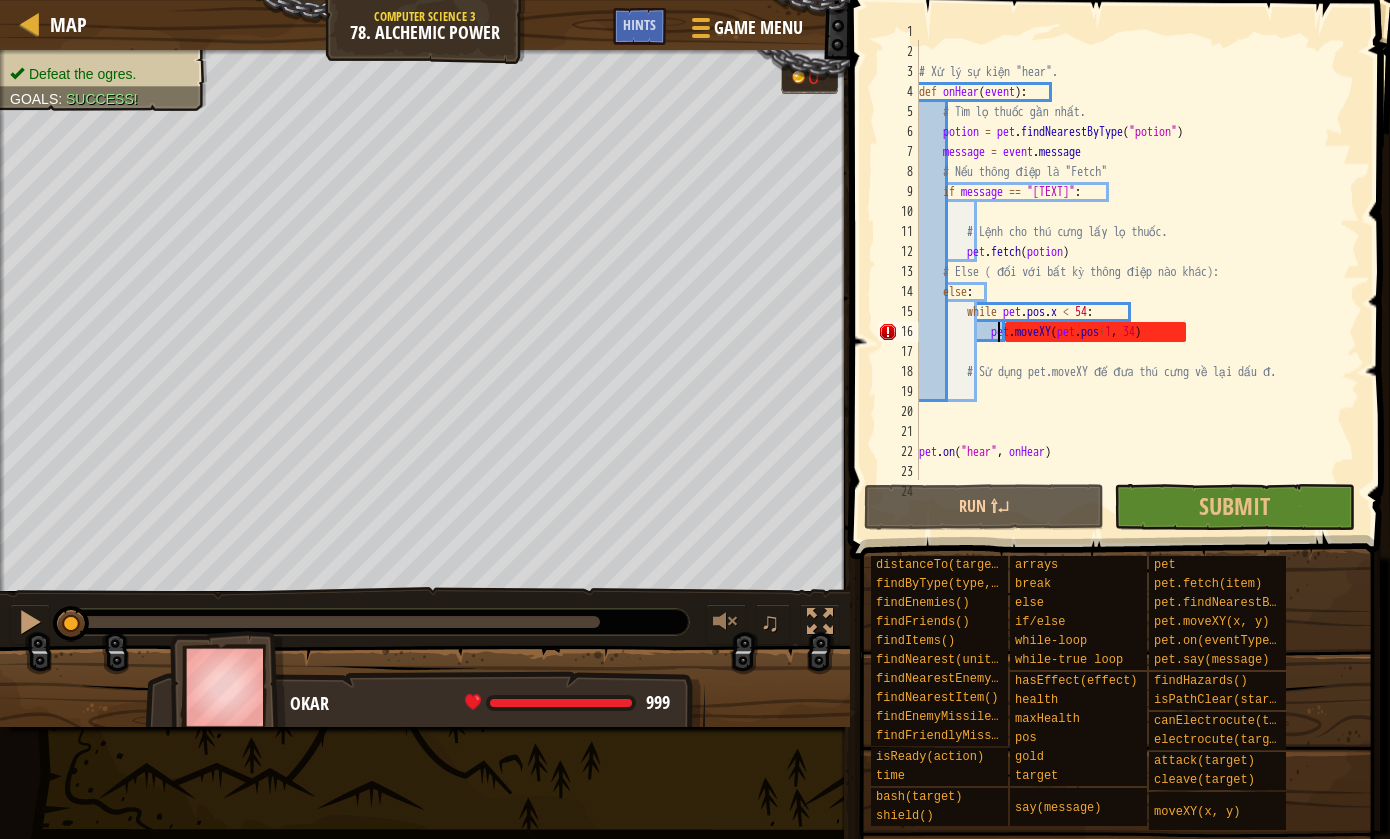scroll, scrollTop: 24, scrollLeft: 0, axis: vertical 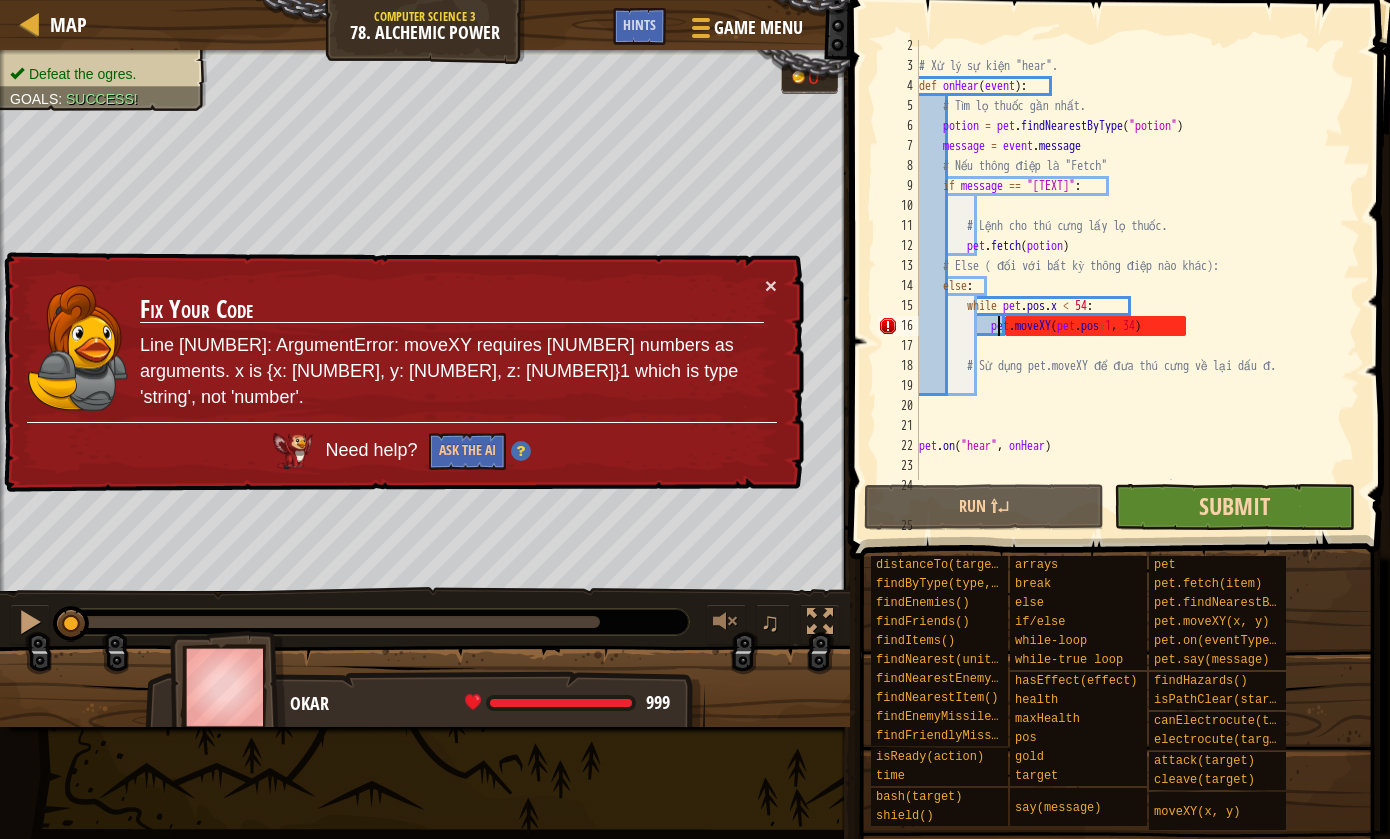 click on "Submit" at bounding box center (1234, 506) 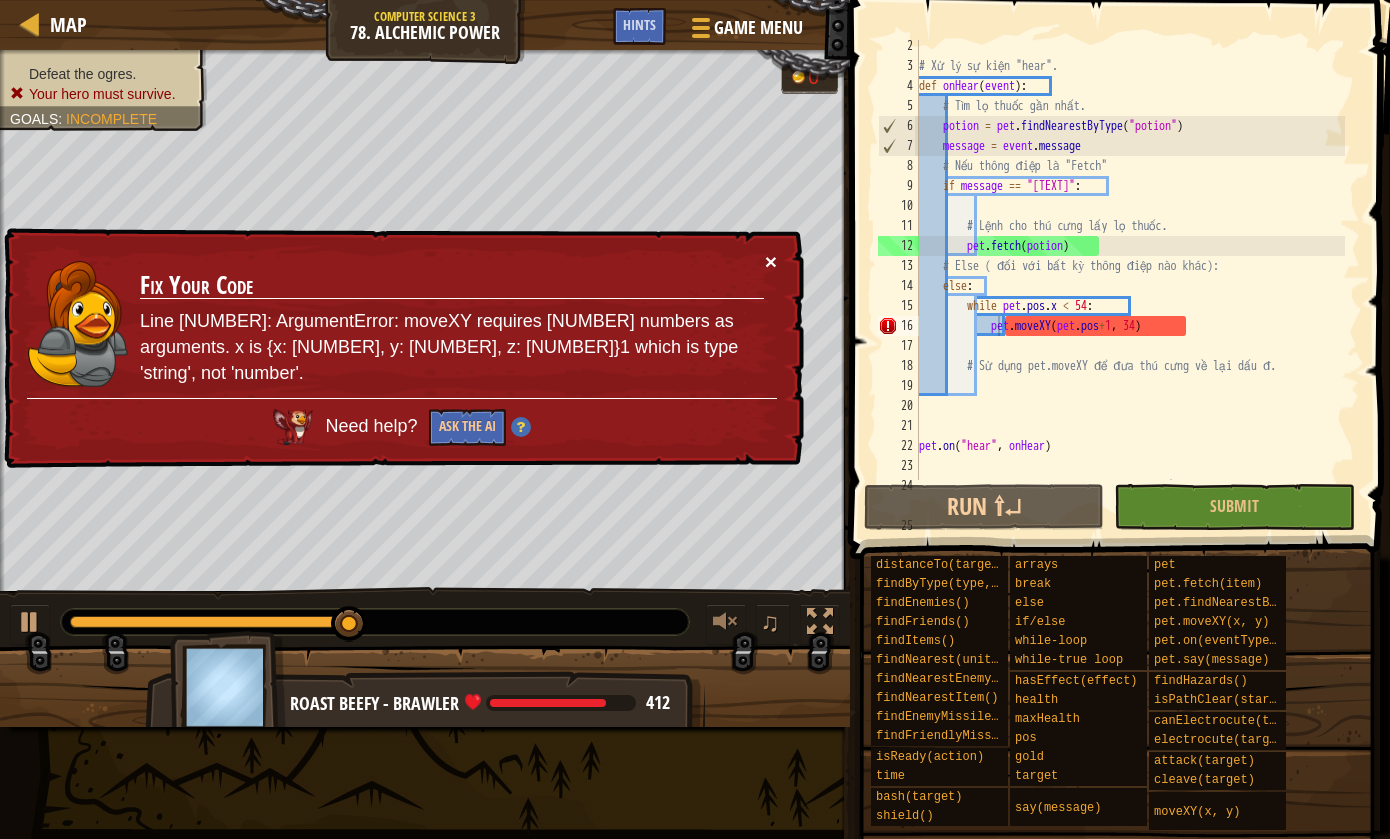 click on "×" at bounding box center [772, 265] 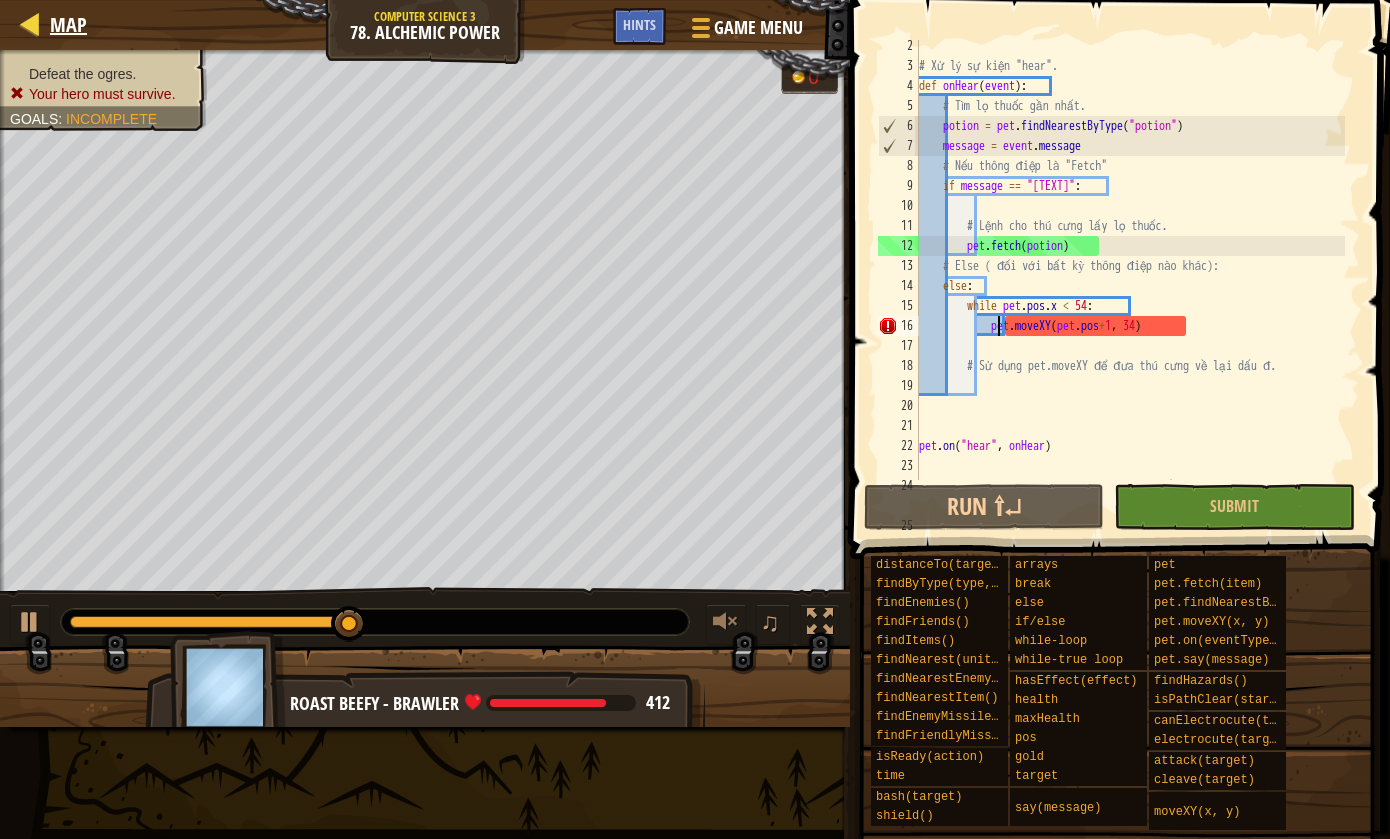 click on "Map" at bounding box center (63, 24) 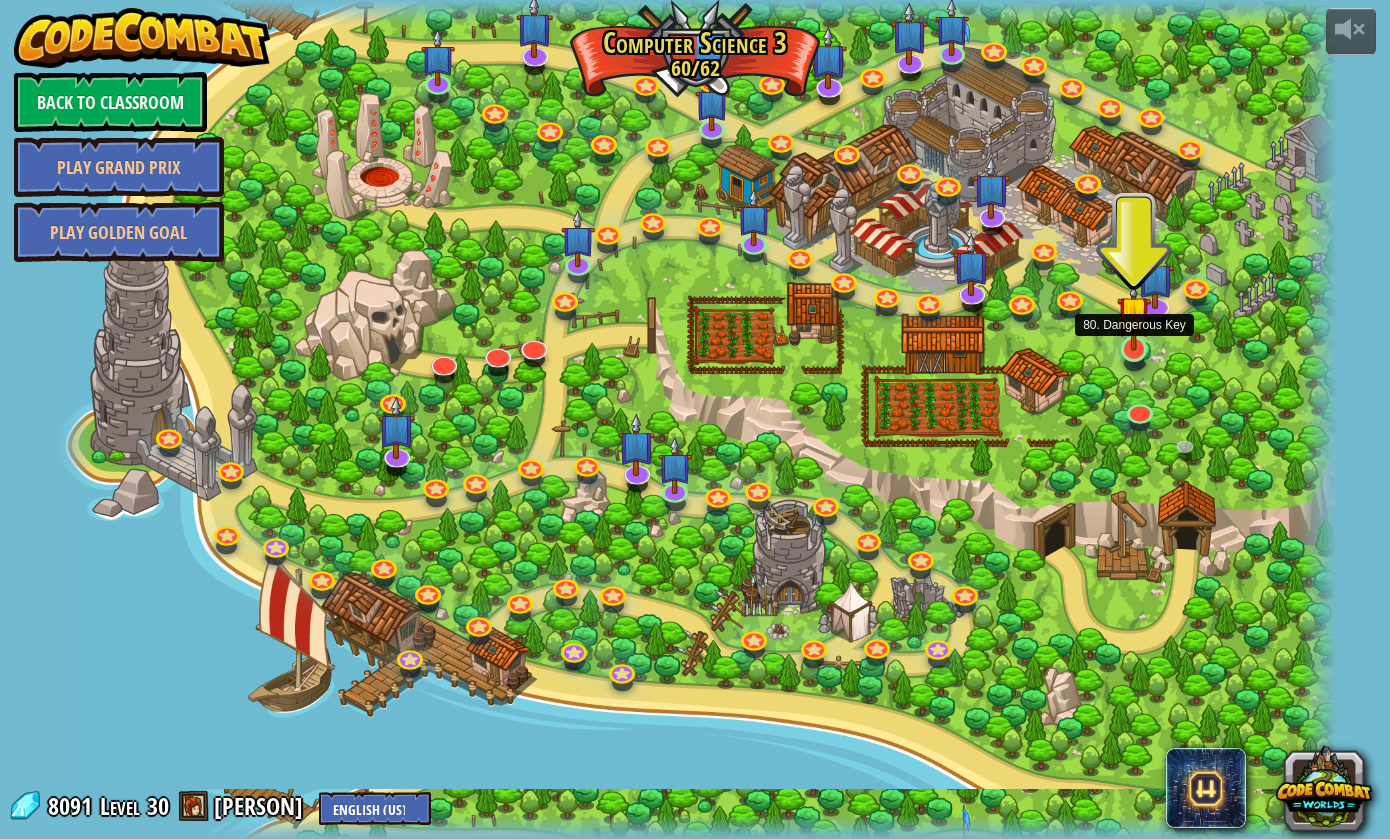 click at bounding box center (1133, 312) 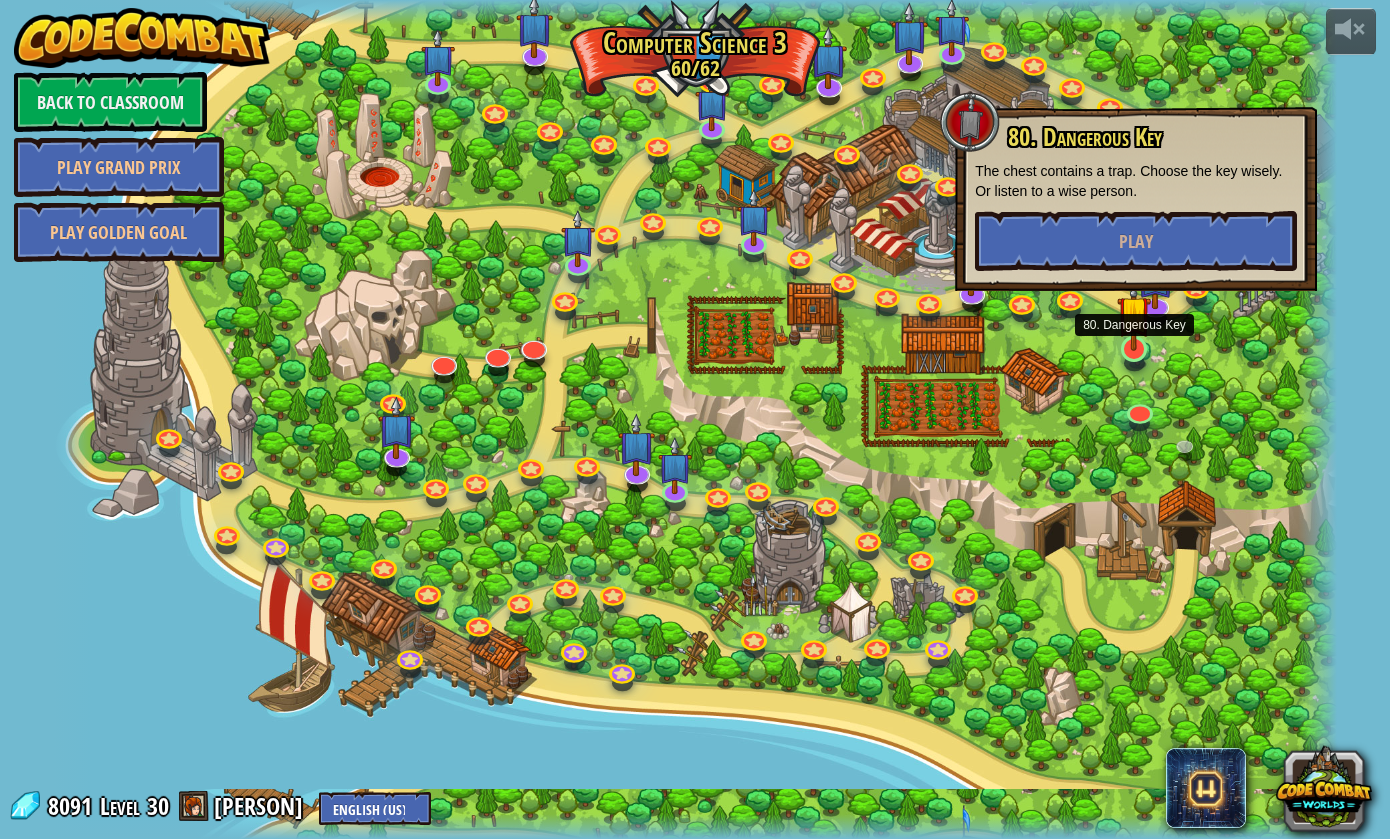 click at bounding box center (1133, 312) 